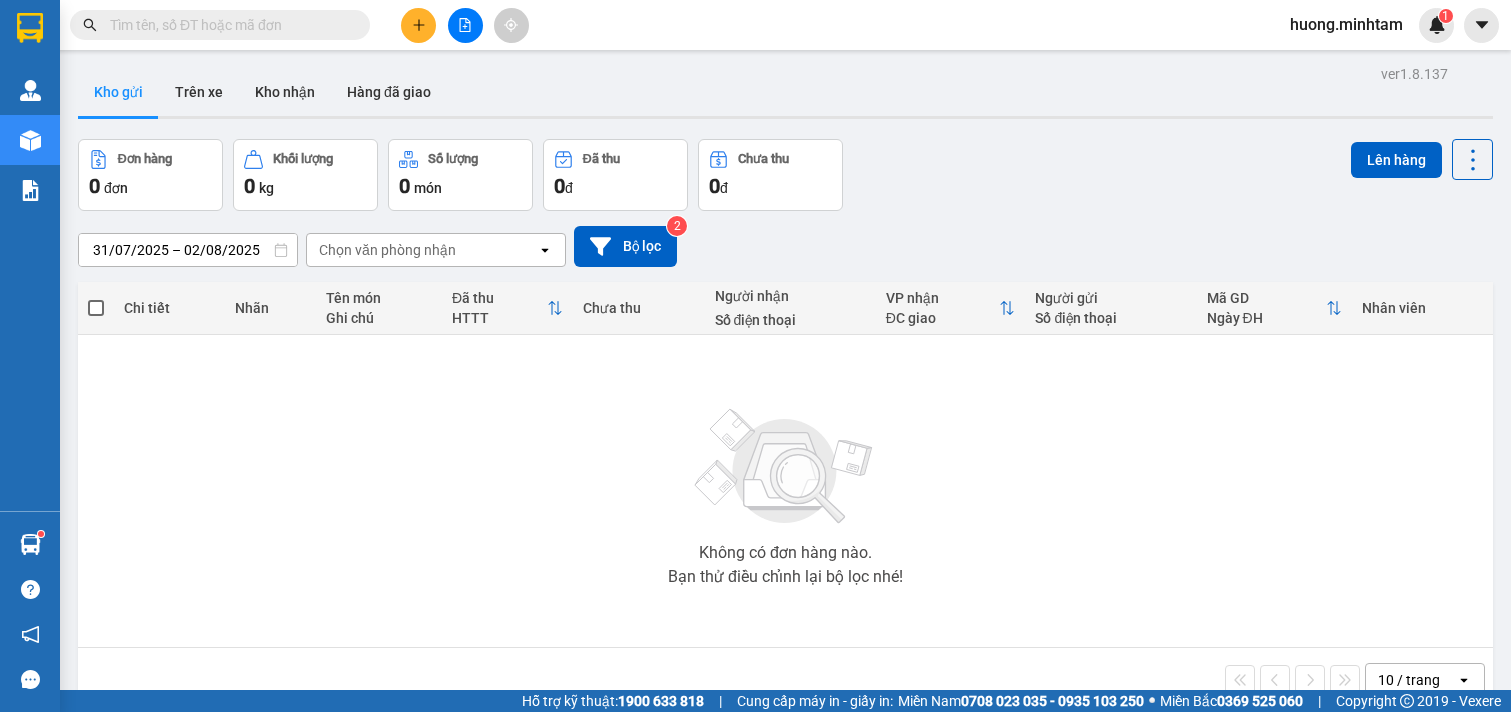 scroll, scrollTop: 0, scrollLeft: 0, axis: both 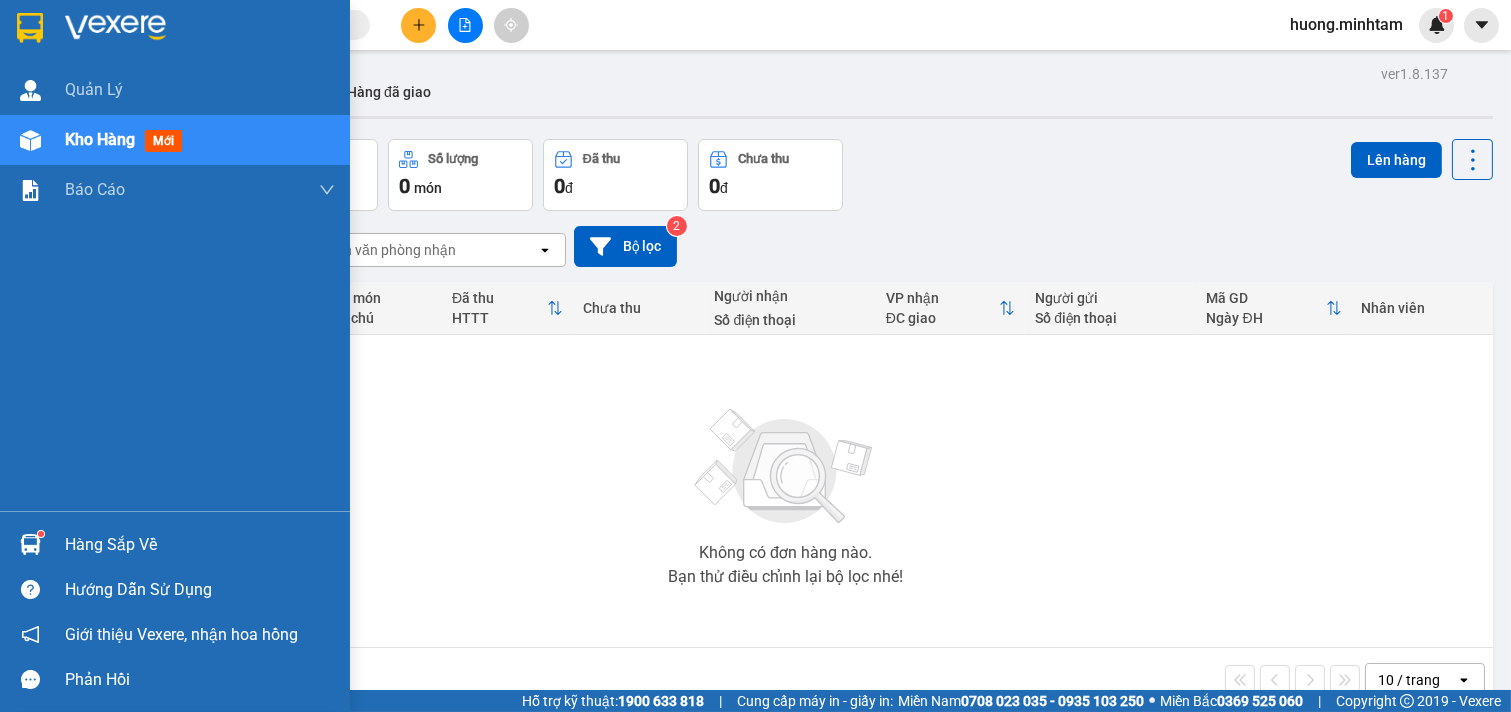 click on "Hàng sắp về" at bounding box center [200, 545] 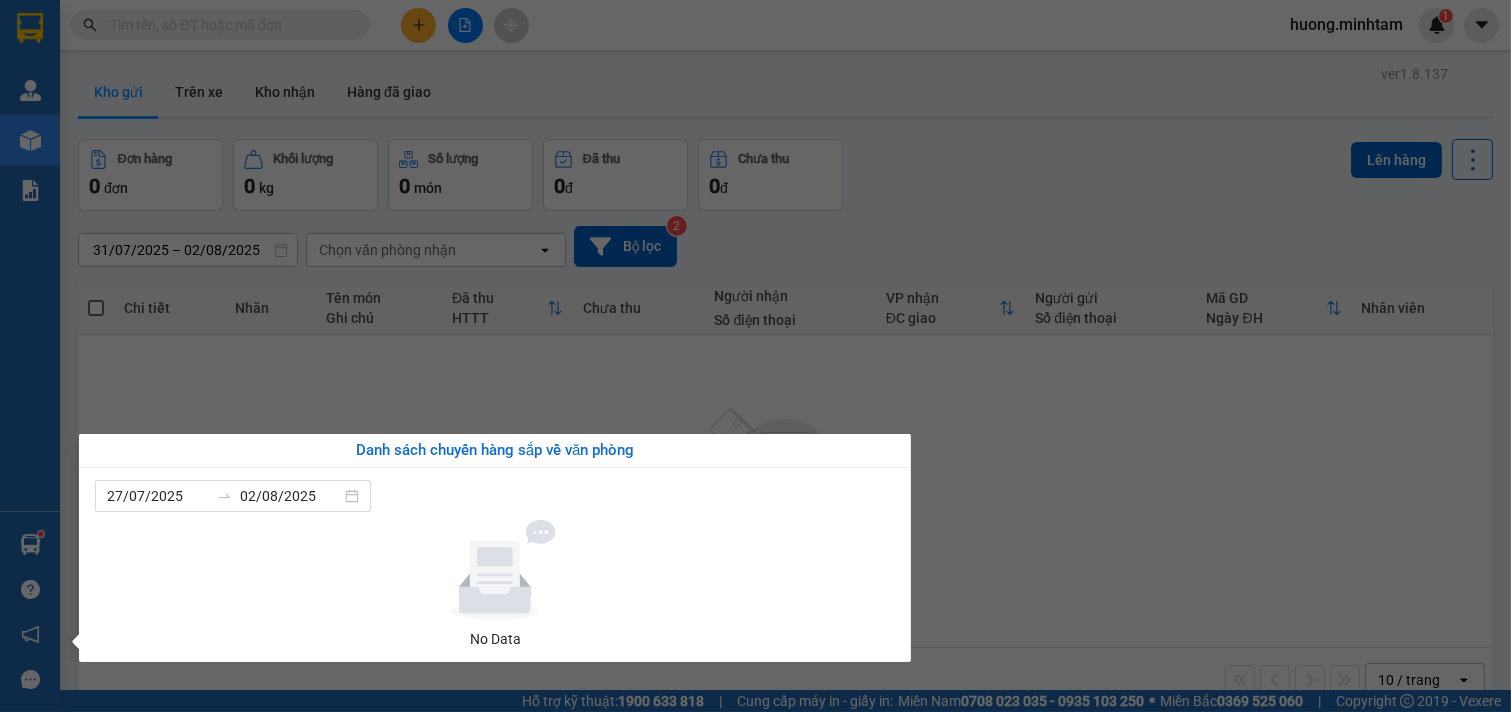 click on "Kết quả tìm kiếm ( 0 )  Bộ lọc  No Data [FIRST] [LAST] 1     Quản Lý     Kho hàng mới     Báo cáo BC giao hàng (nhân viên) BC hàng tồn Báo cáo dòng tiền (nhân viên) Doanh số tạo đơn theo VP gửi (nhân viên) Hàng sắp về Hướng dẫn sử dụng Giới thiệu Vexere, nhận hoa hồng Phản hồi Phần mềm hỗ trợ bạn tốt chứ? ver  1.8.137 Kho gửi Trên xe Kho nhận Hàng đã giao Đơn hàng 0 đơn Khối lượng 0 kg Số lượng 0 món Đã thu 0  đ Chưa thu 0  đ Lên hàng [DATE] – [DATE] Press the down arrow key to interact with the calendar and select a date. Press the escape button to close the calendar. Selected date range is from [DATE] to [DATE]. Chọn văn phòng nhận open Bộ lọc 2 Chi tiết Nhãn Tên món Ghi chú Đã thu HTTT Chưa thu Người nhận Số điện thoại VP nhận ĐC giao Người gửi Số điện thoại Mã GD Ngày ĐH Nhân viên Không có đơn hàng nào. 10 / trang open |" at bounding box center [755, 356] 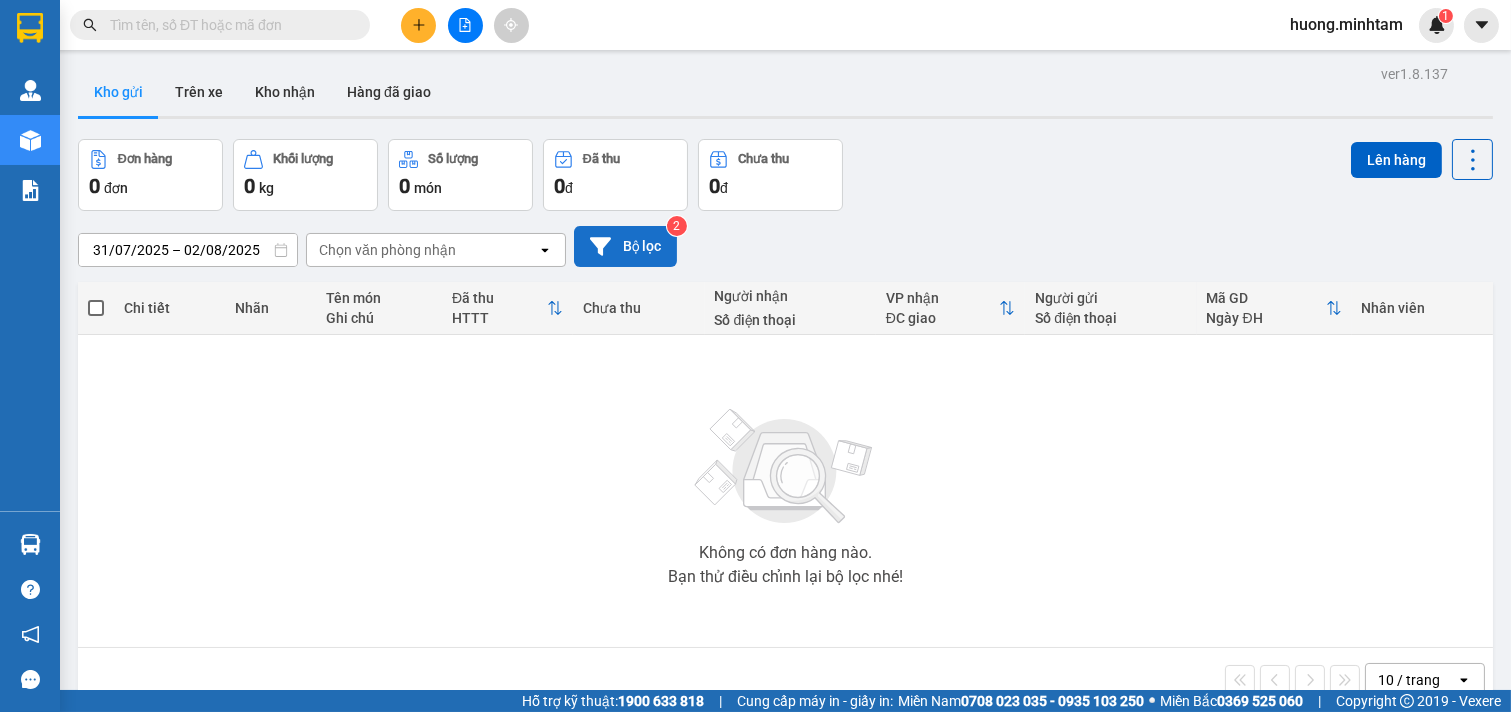 click on "Bộ lọc" at bounding box center [625, 246] 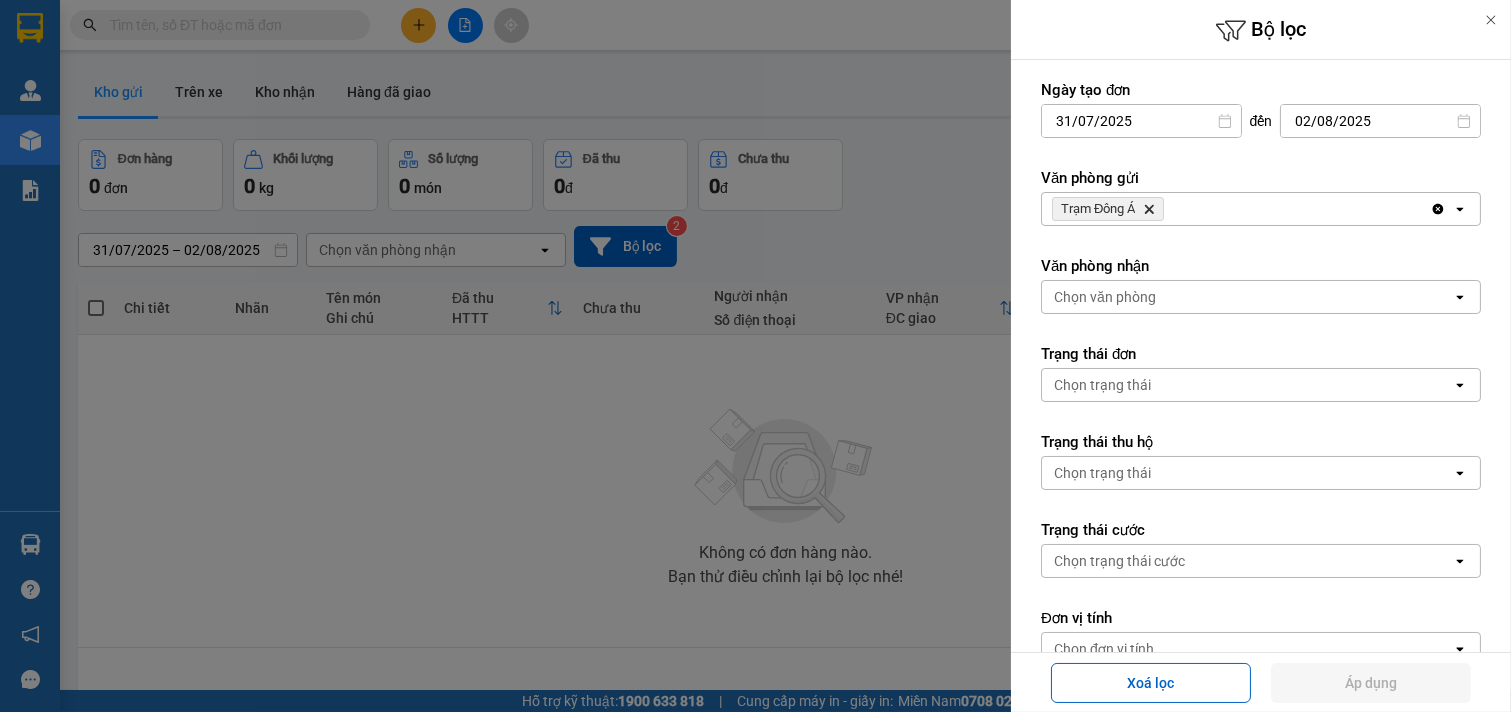 click on "Trạm Đông Á Delete" at bounding box center (1236, 209) 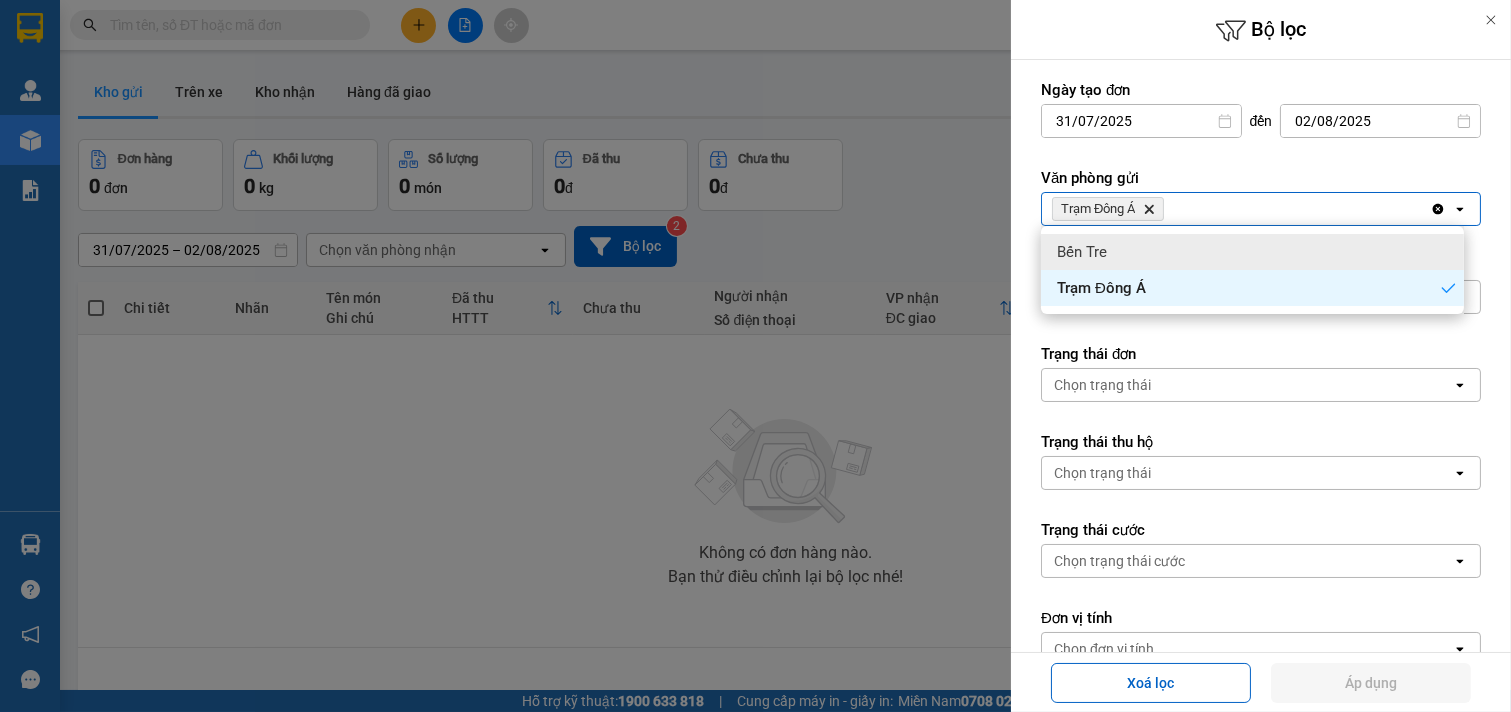 click on "Bến Tre" at bounding box center (1252, 252) 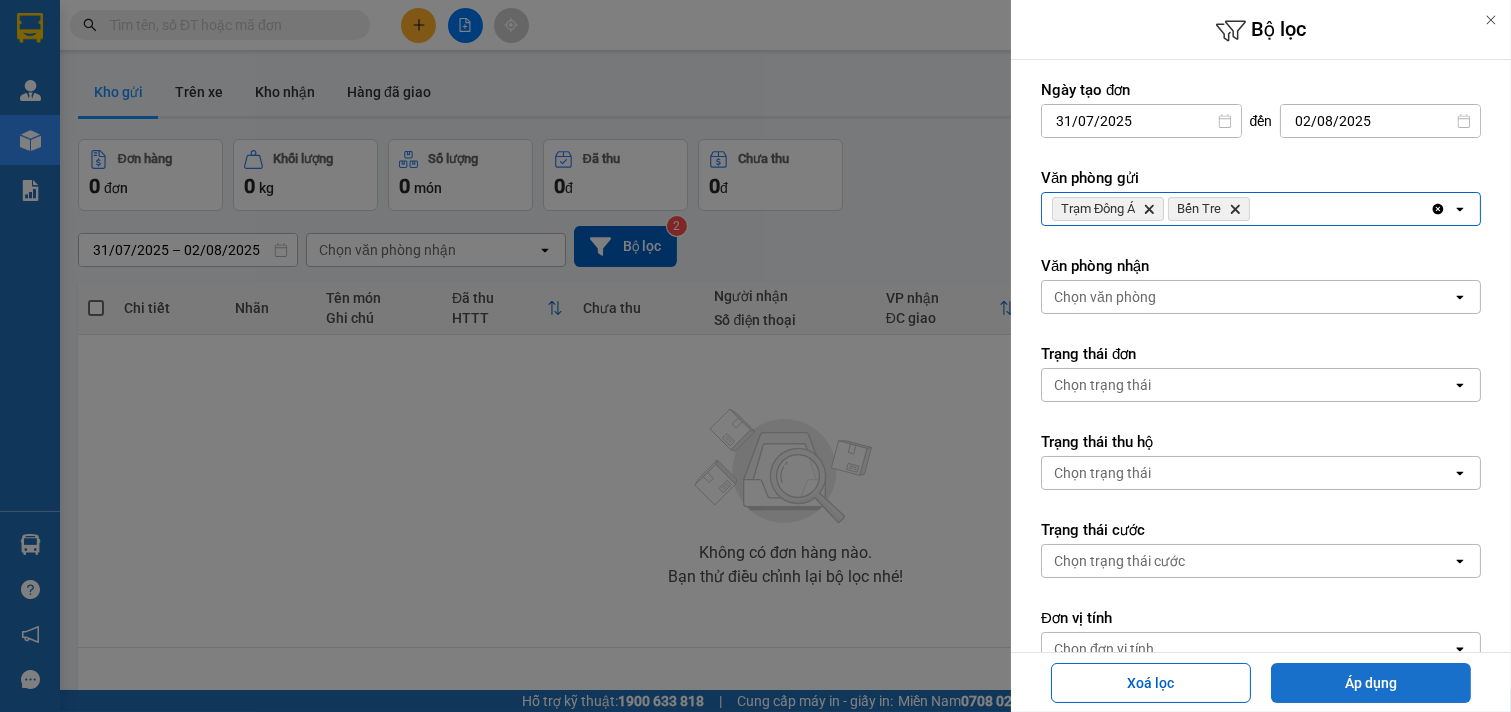 click on "Áp dụng" at bounding box center (1371, 683) 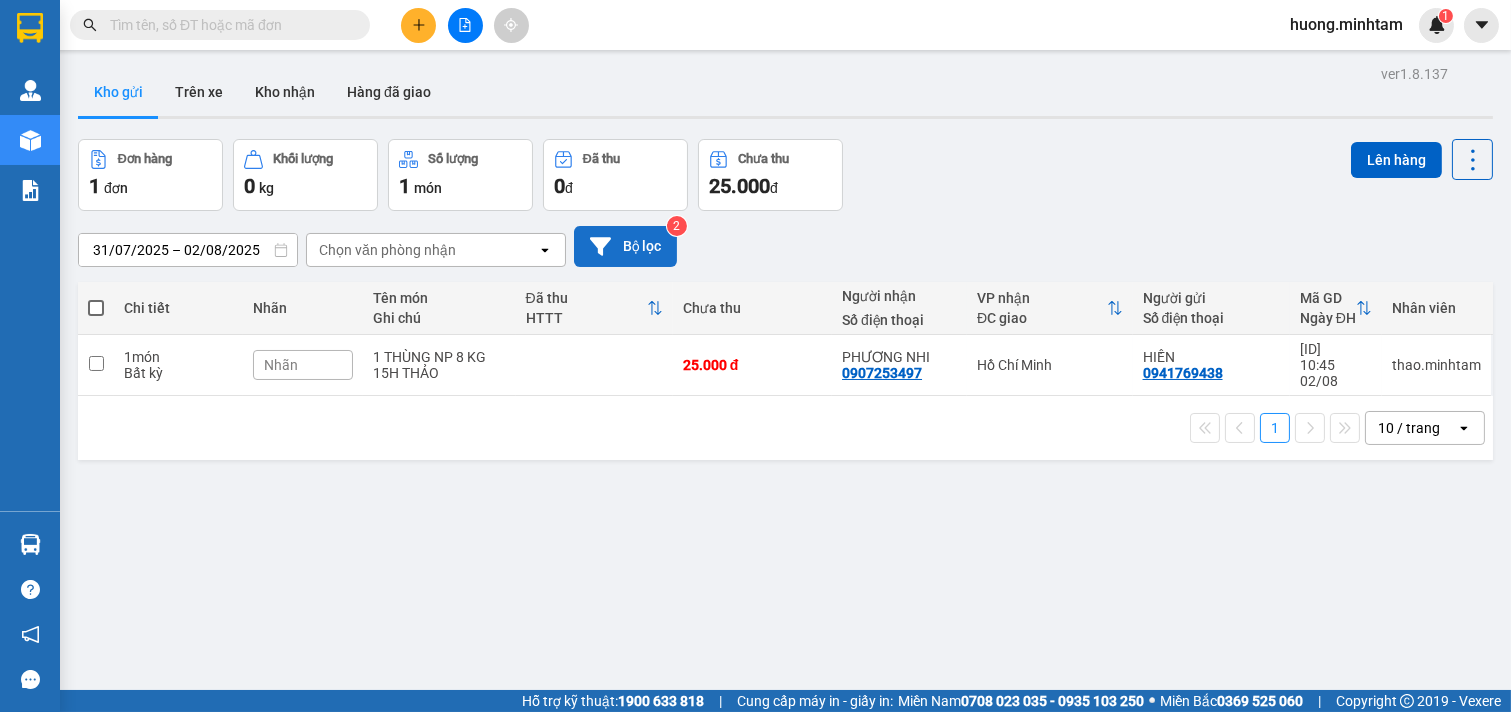 click on "Bộ lọc" at bounding box center [625, 246] 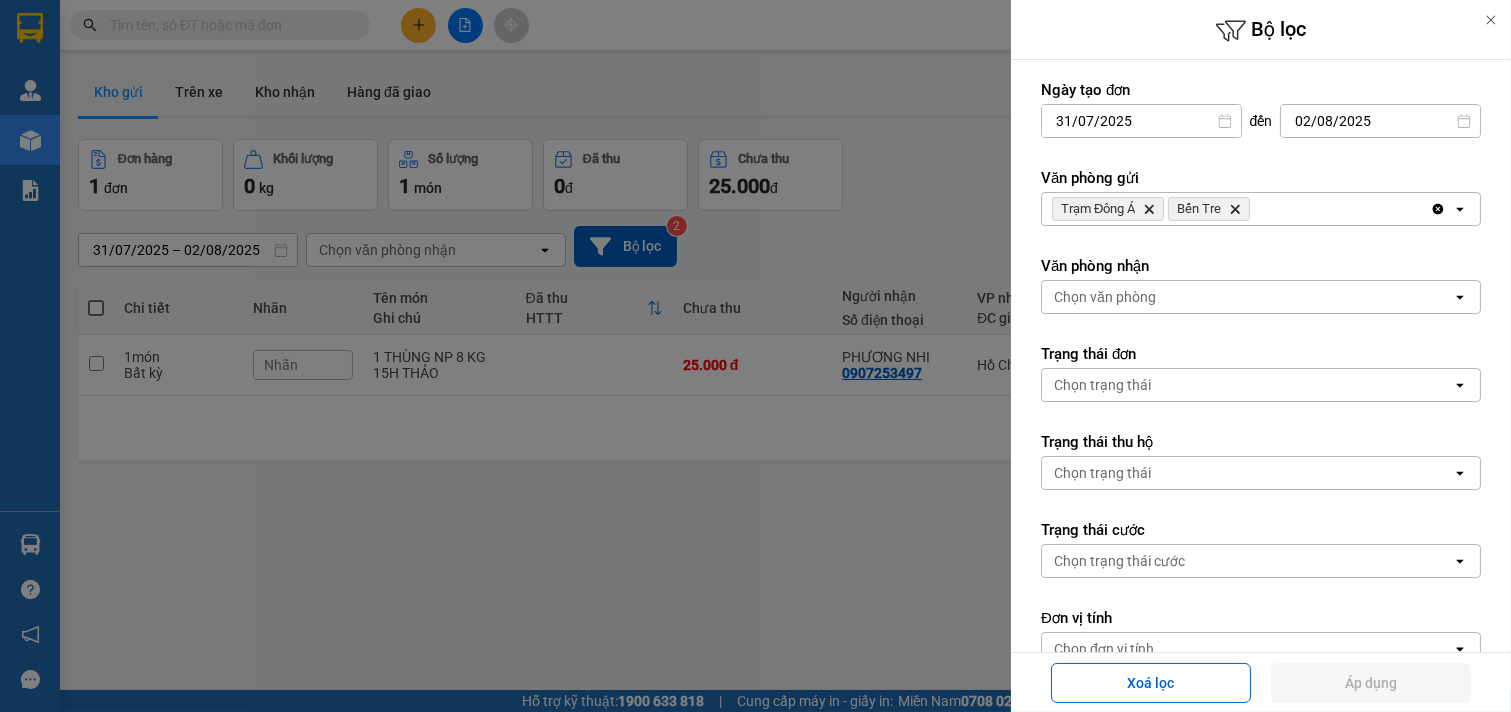 click on "Bến Tre Delete" at bounding box center [1209, 209] 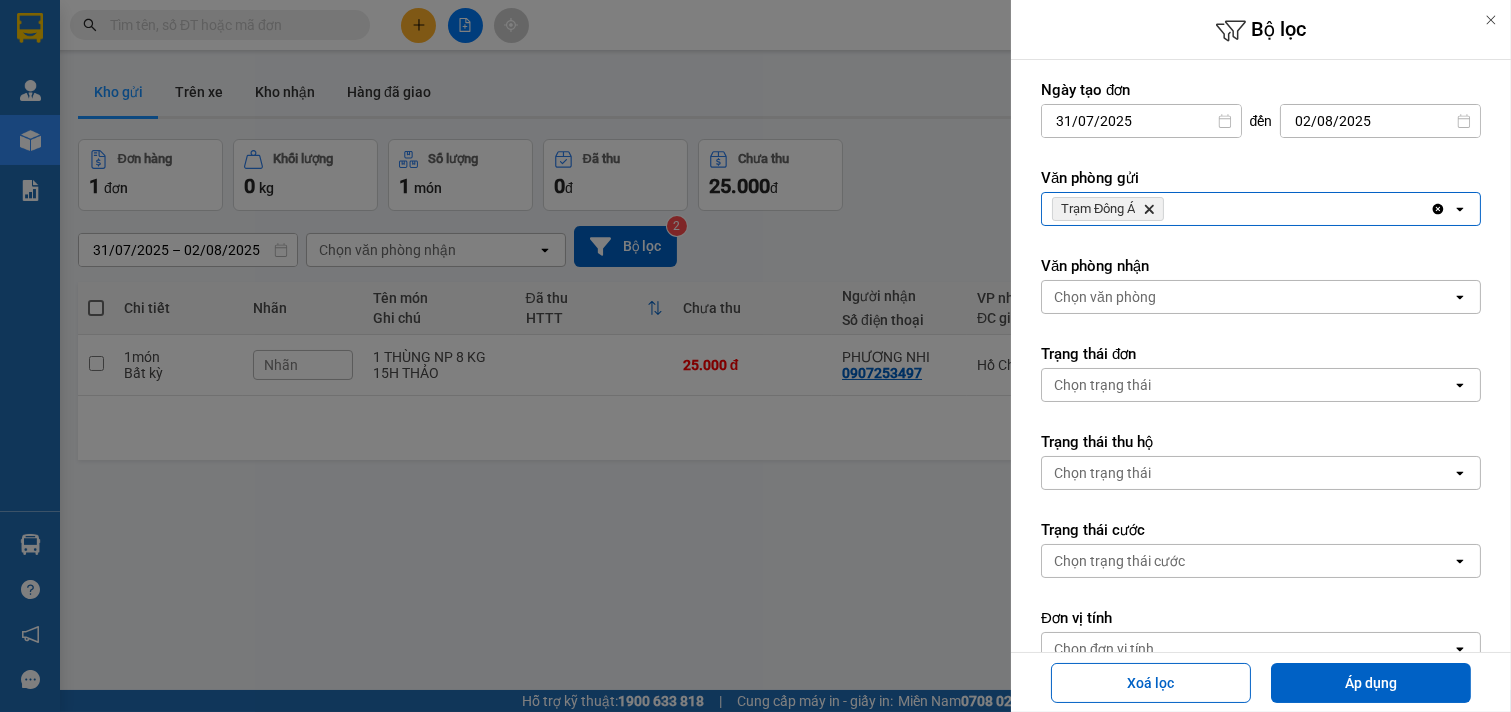 scroll, scrollTop: 111, scrollLeft: 0, axis: vertical 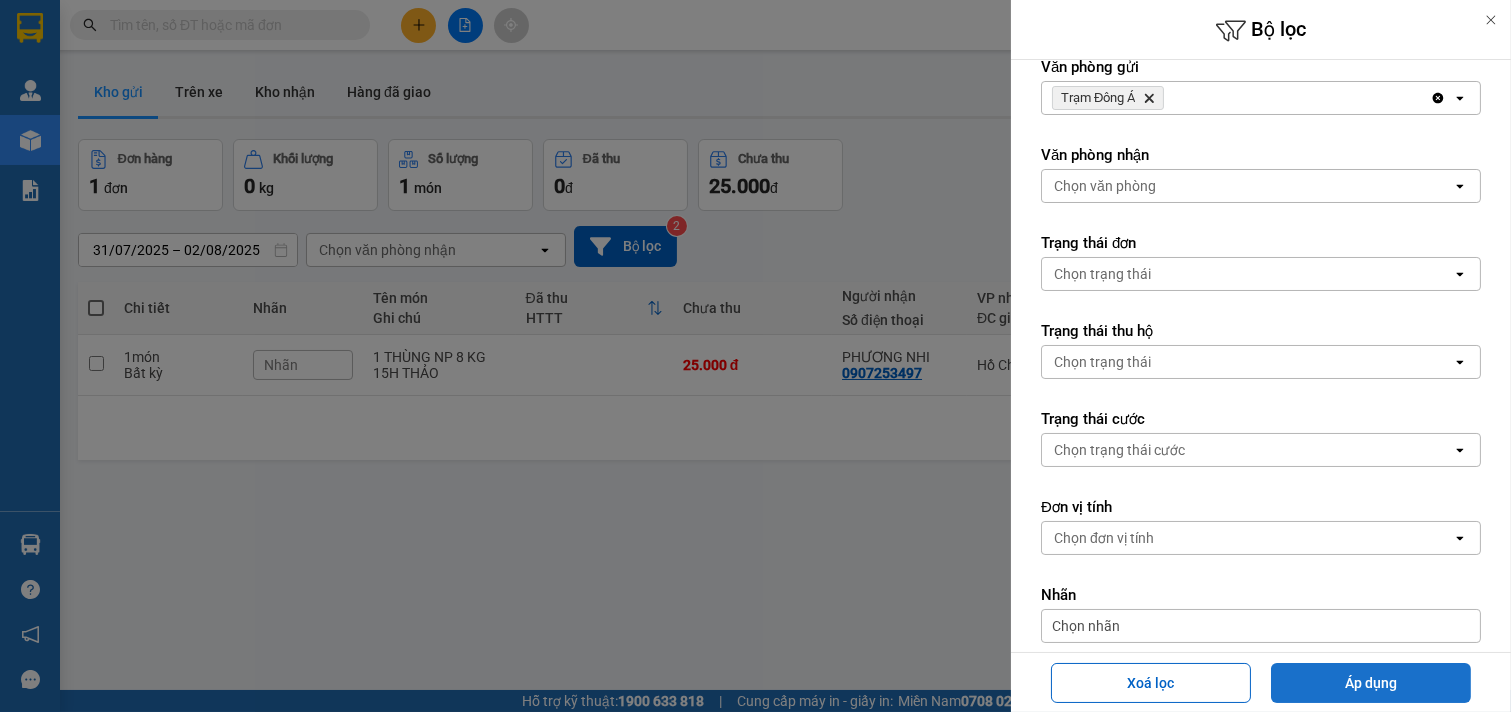 click on "Áp dụng" at bounding box center [1371, 683] 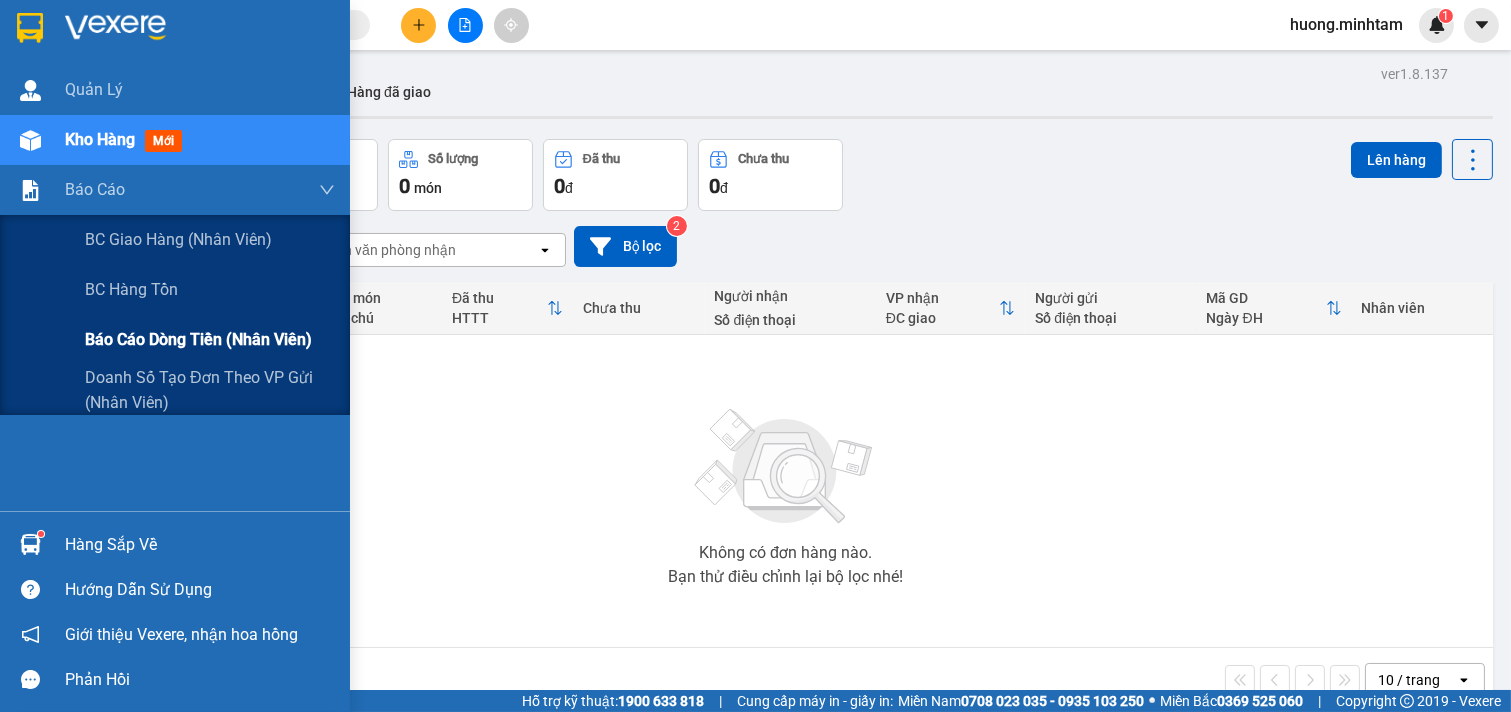 click on "Báo cáo dòng tiền (nhân viên)" at bounding box center (198, 339) 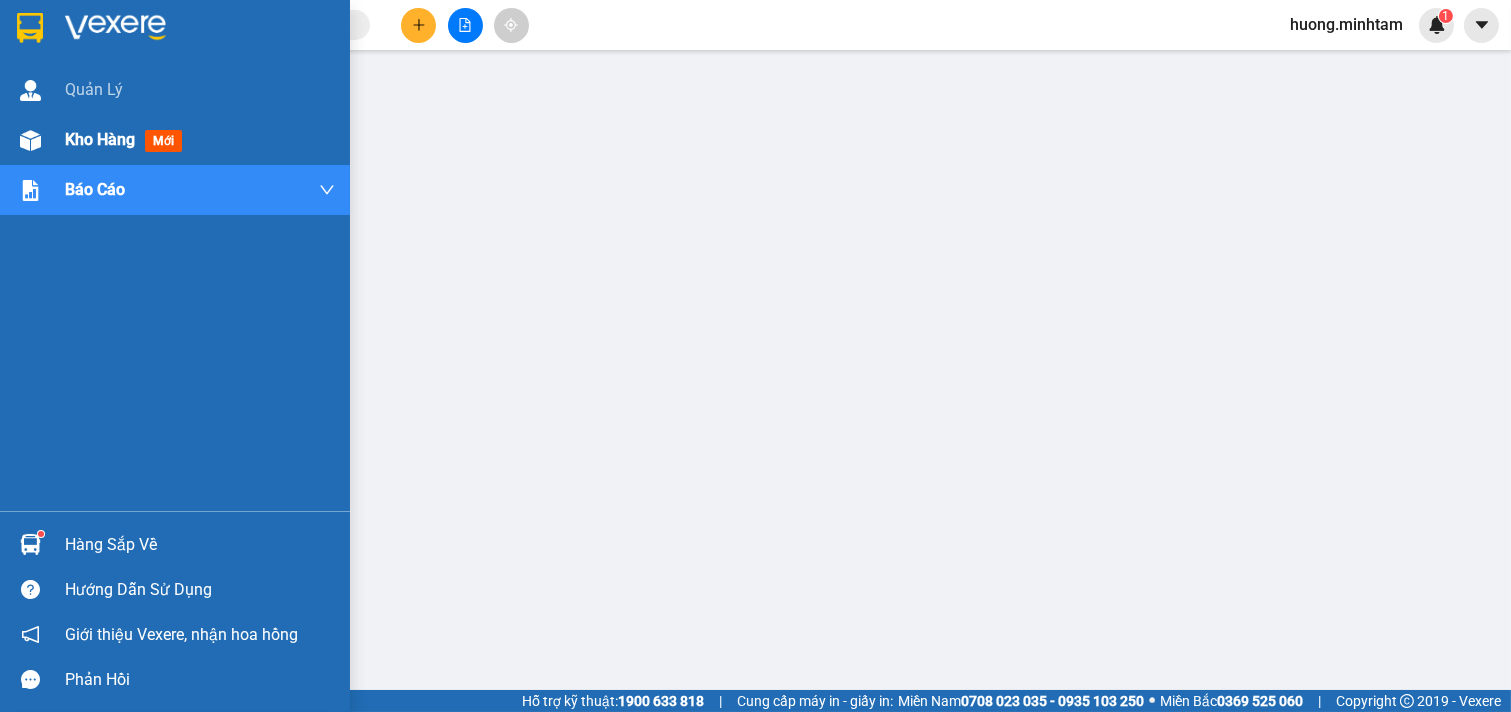 click on "Kho hàng" at bounding box center (100, 139) 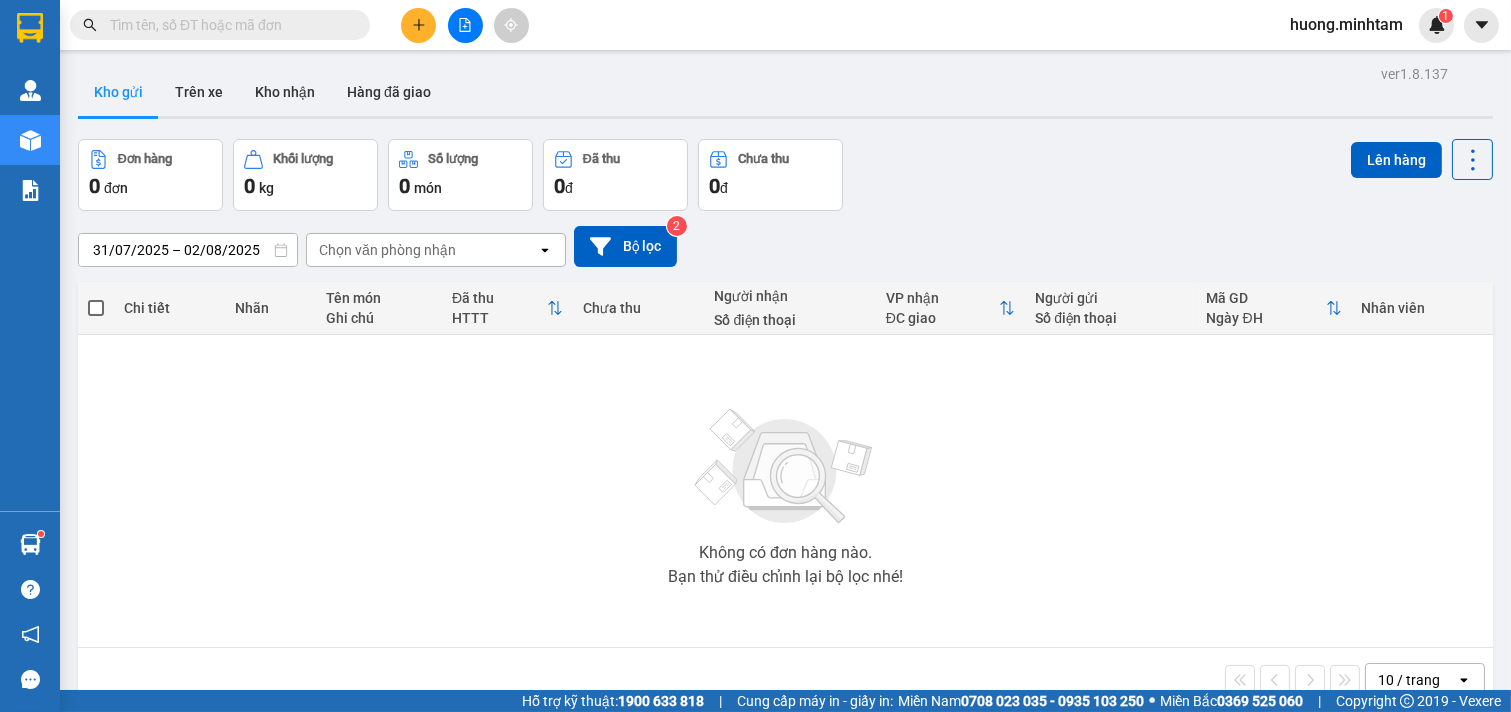 click at bounding box center (418, 25) 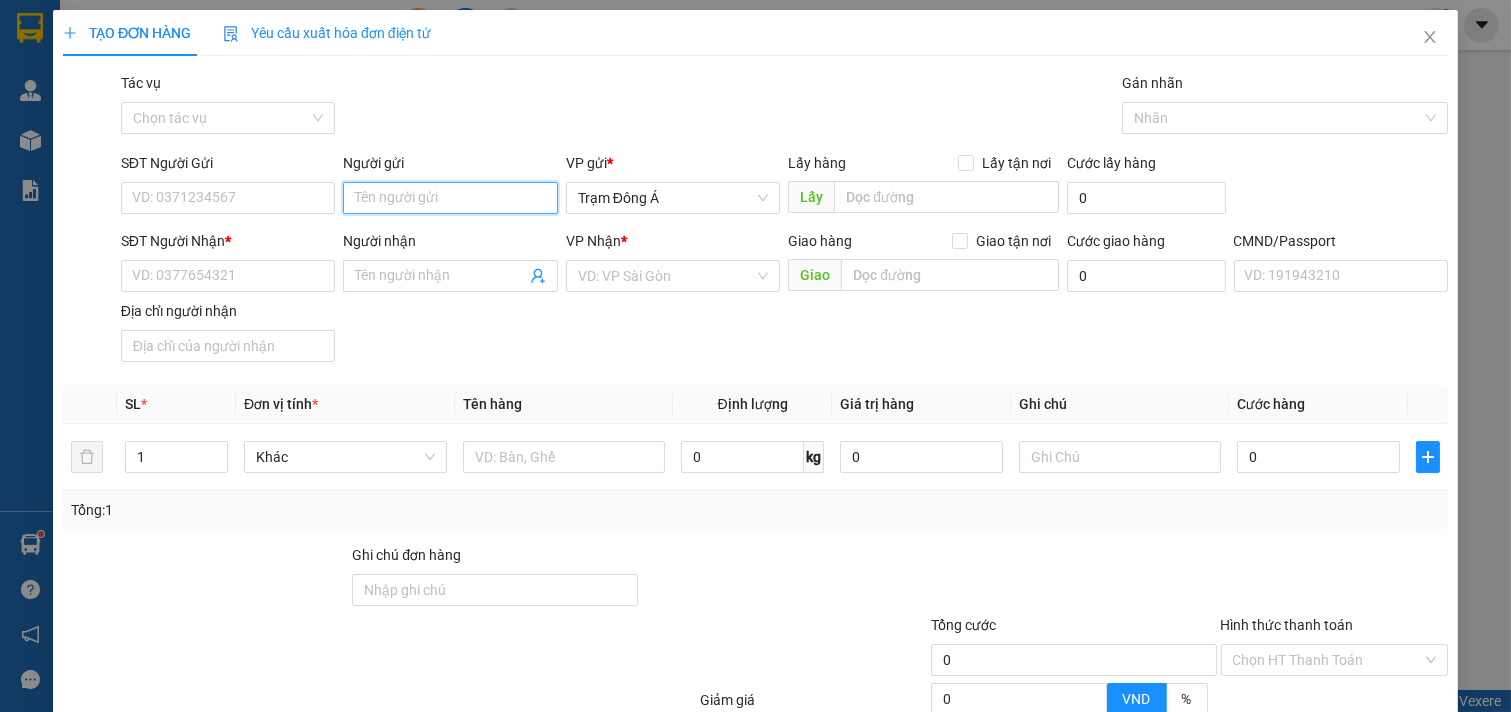 click on "Người gửi" at bounding box center [450, 198] 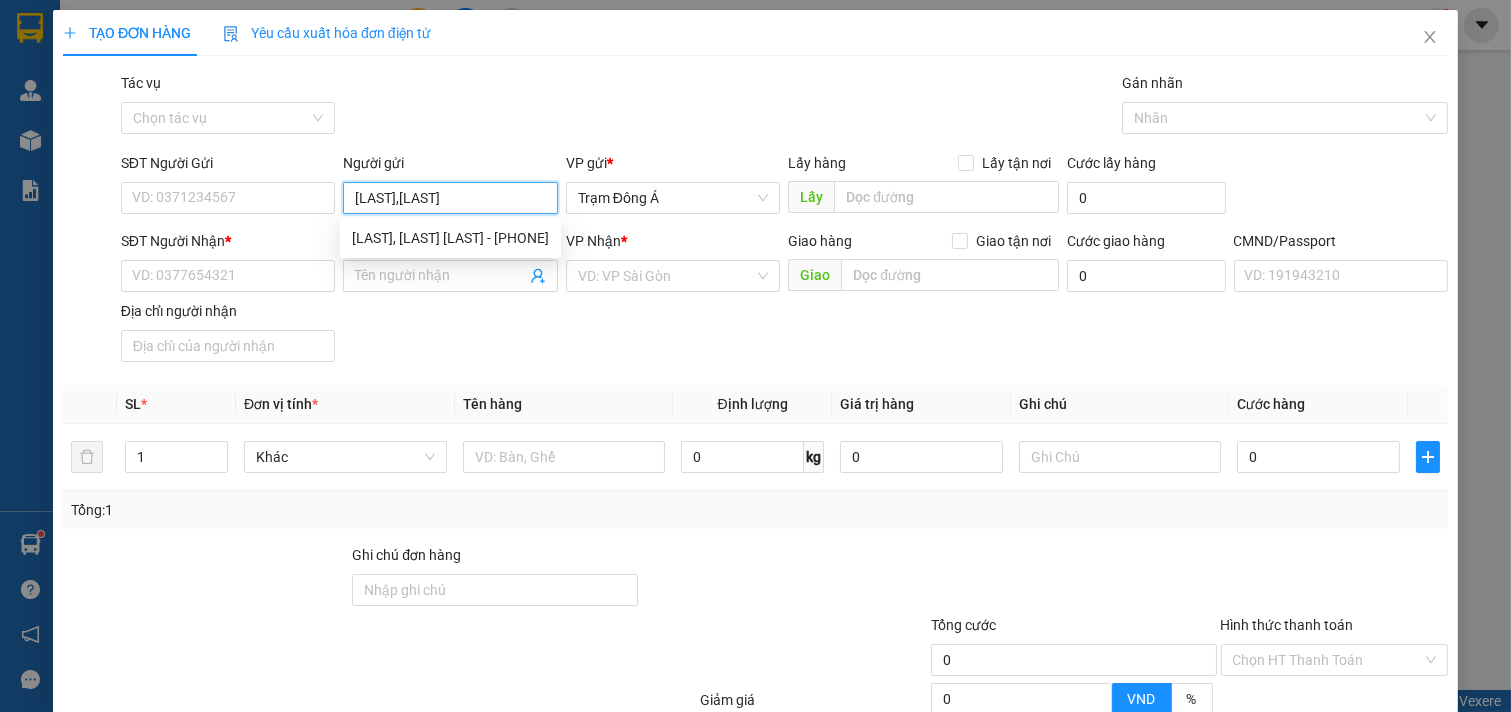 type on "[LAST],[LAST]" 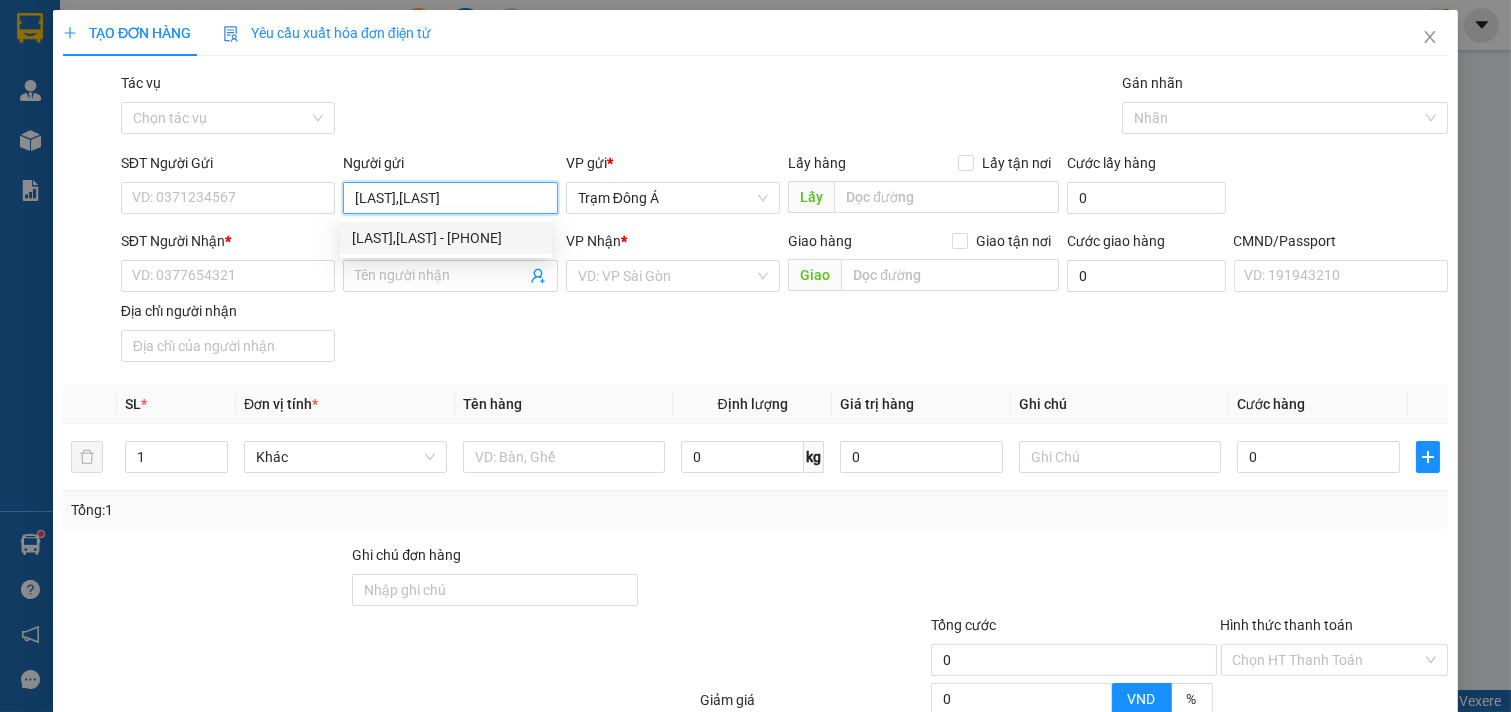 click on "[LAST],[LAST] - [PHONE]" at bounding box center [446, 238] 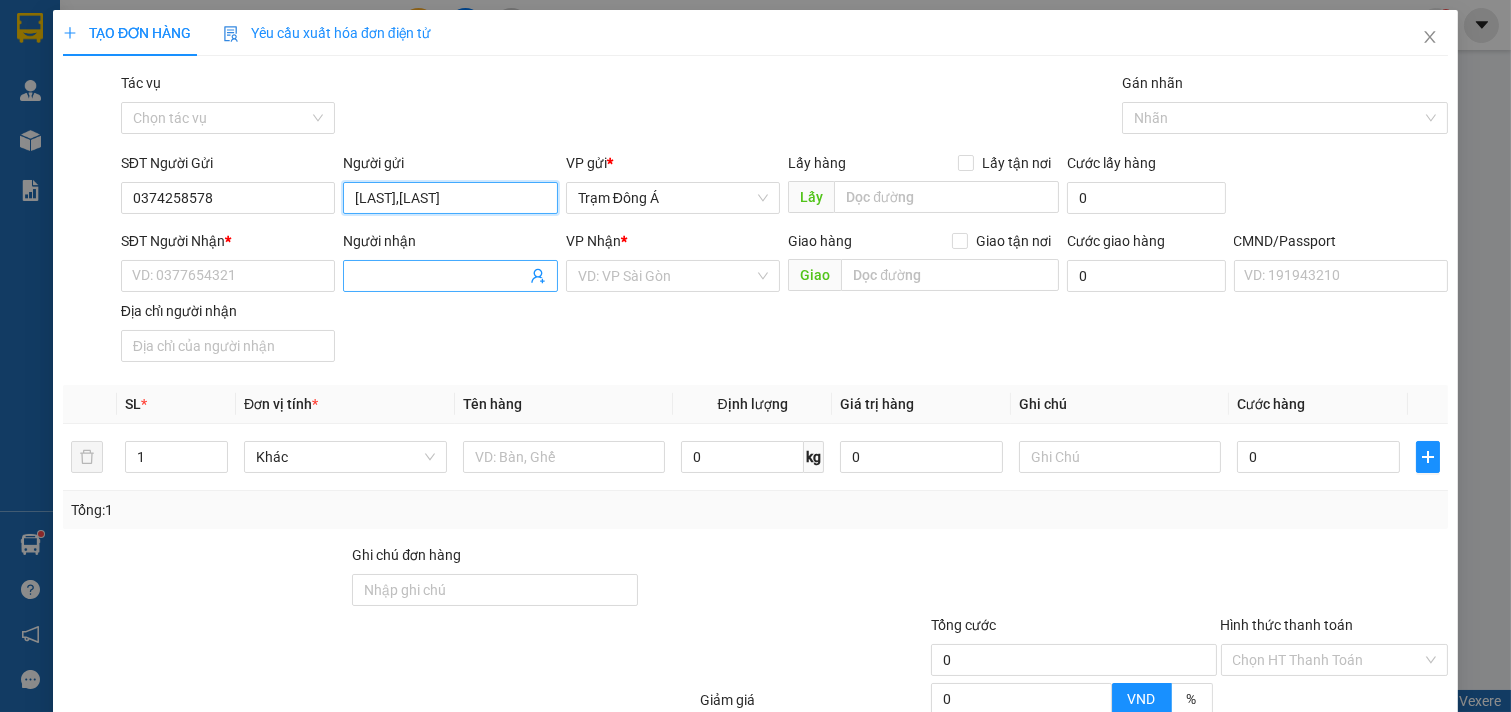 type on "[LAST],[LAST]" 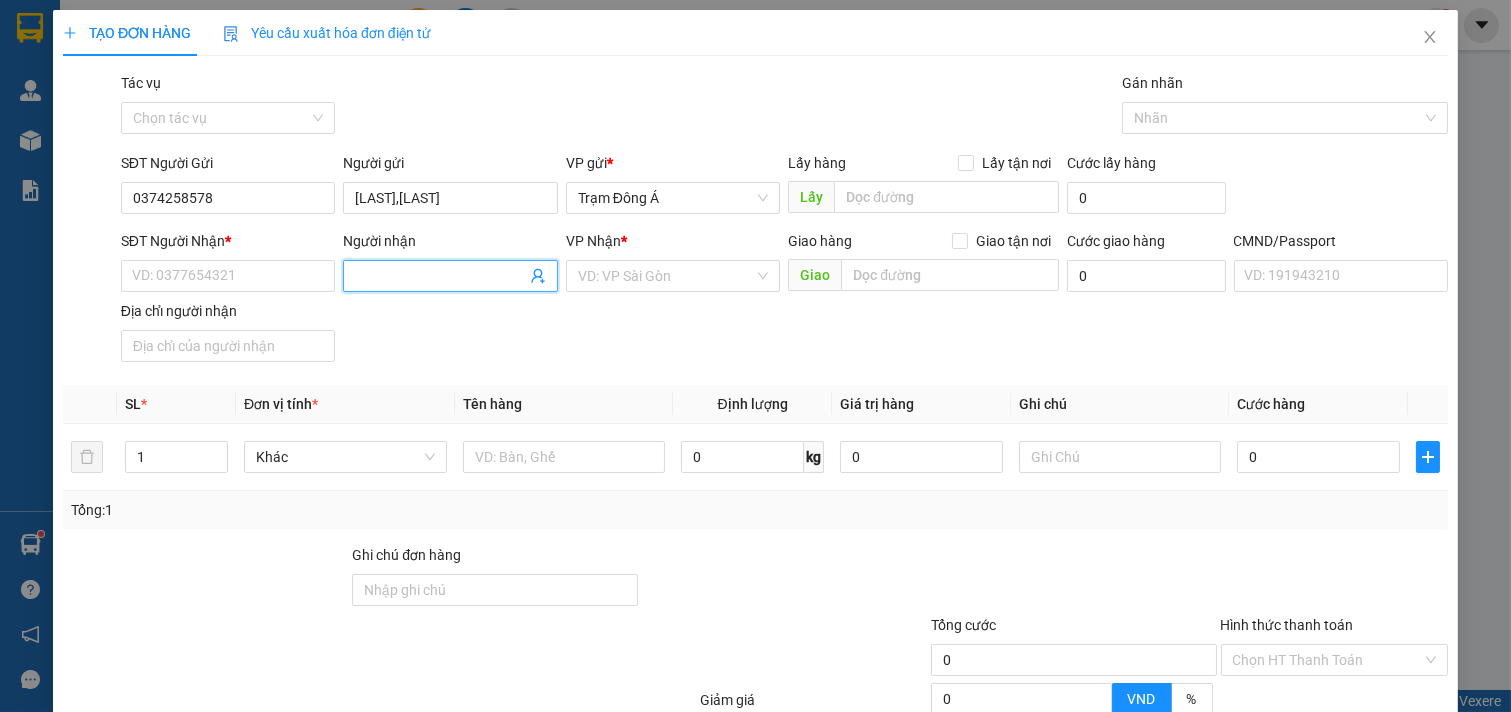 click 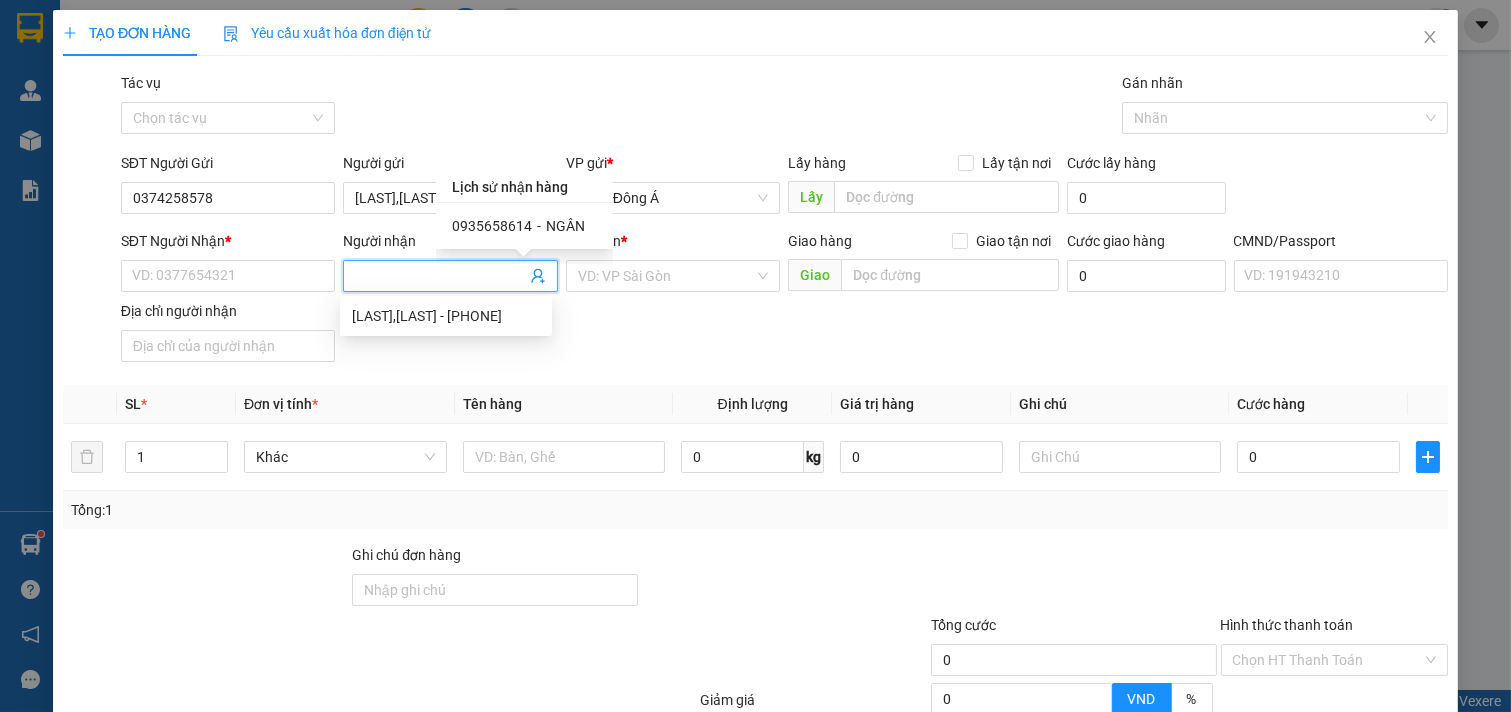 click on "0935658614" at bounding box center [492, 226] 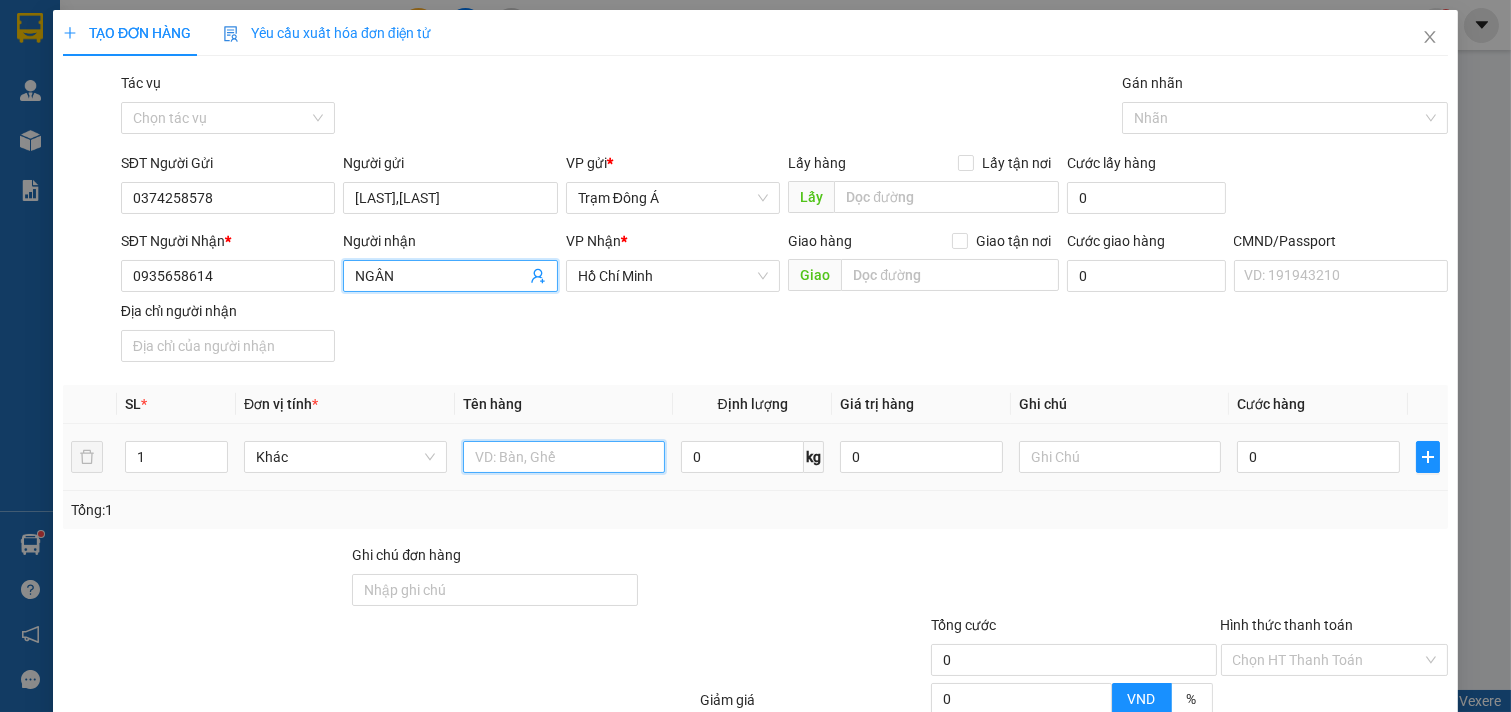 click at bounding box center (564, 457) 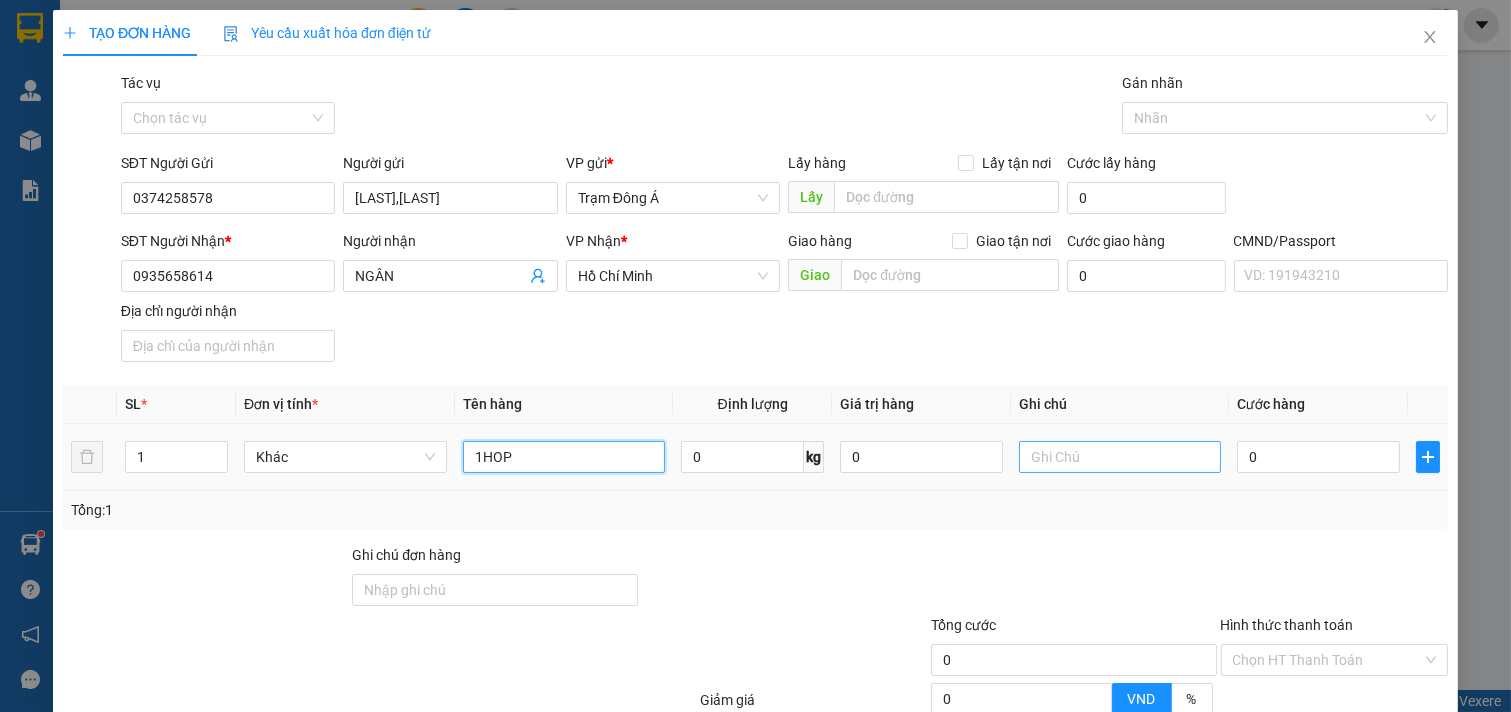type on "1HOP" 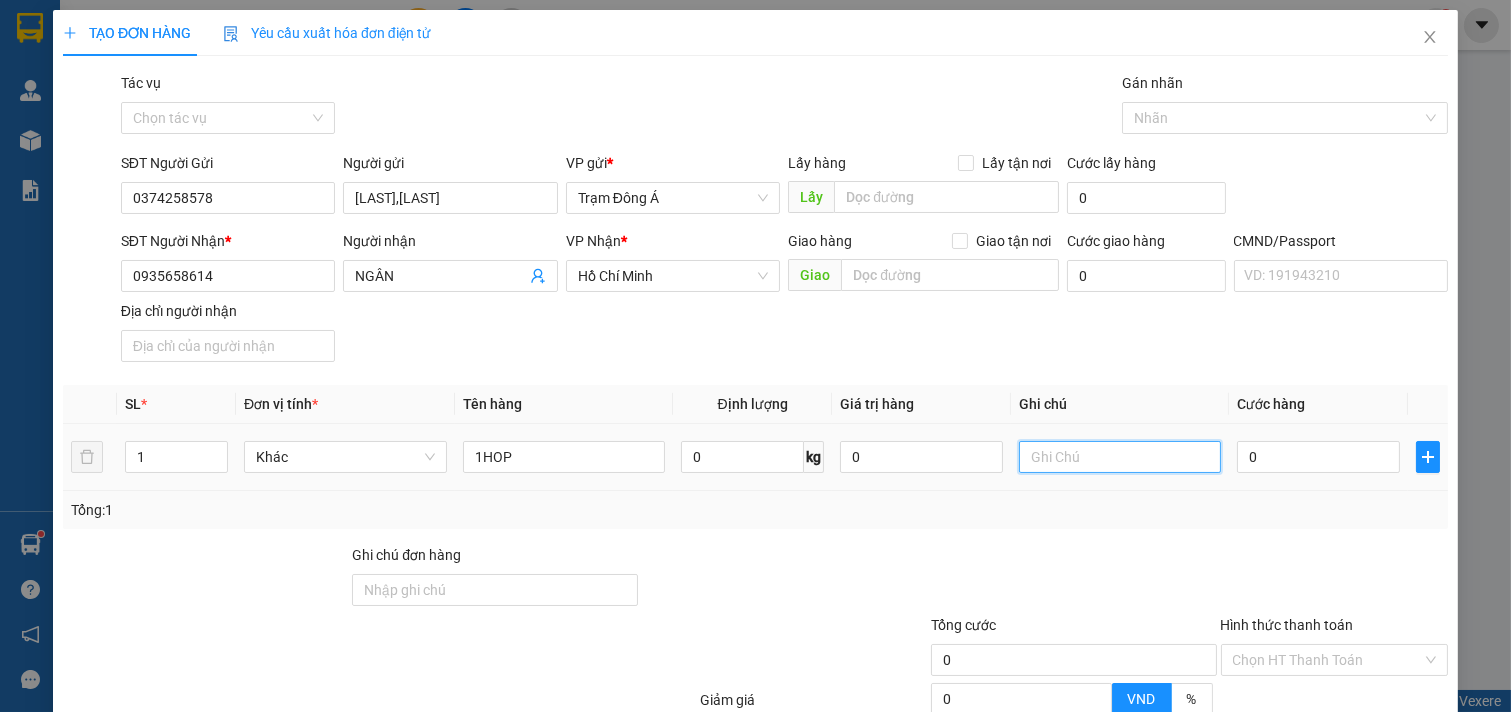 click at bounding box center [1120, 457] 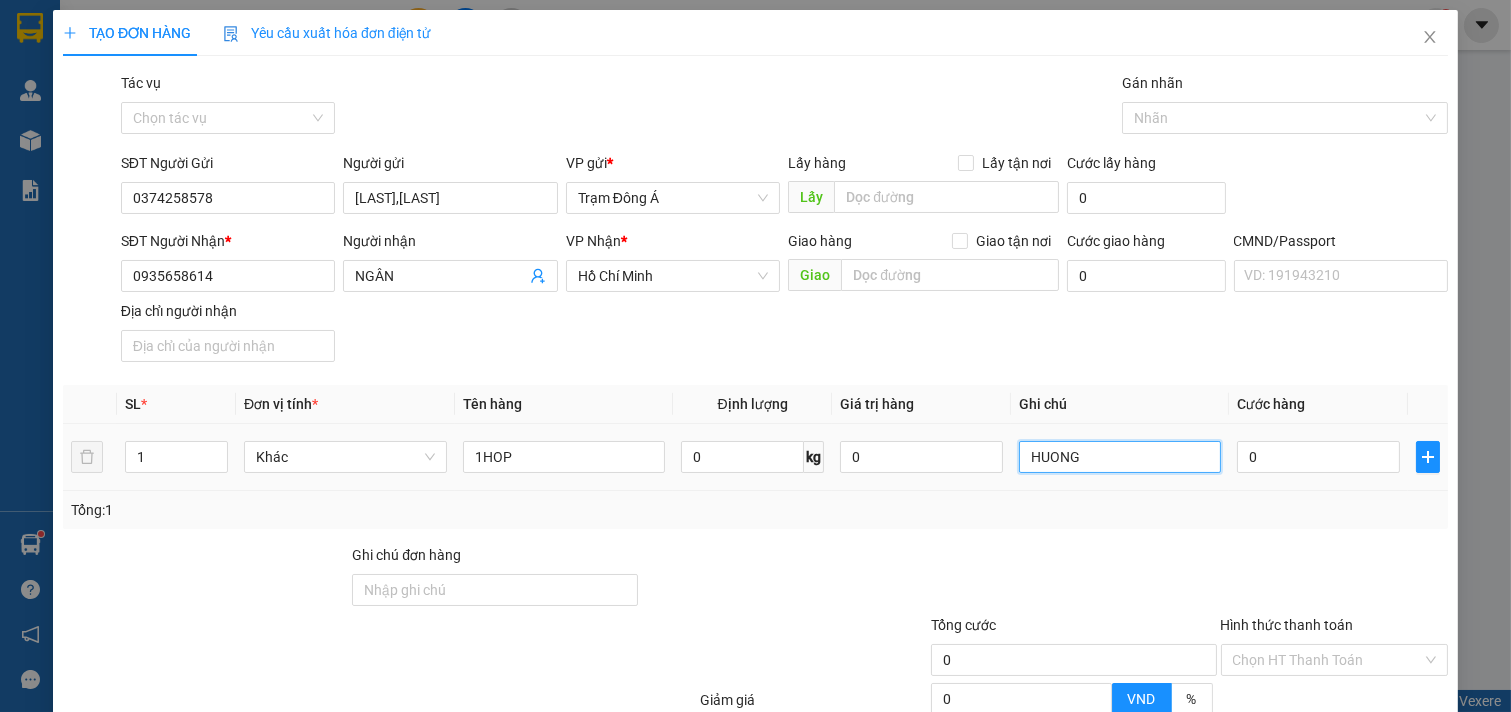 type on "HUONG" 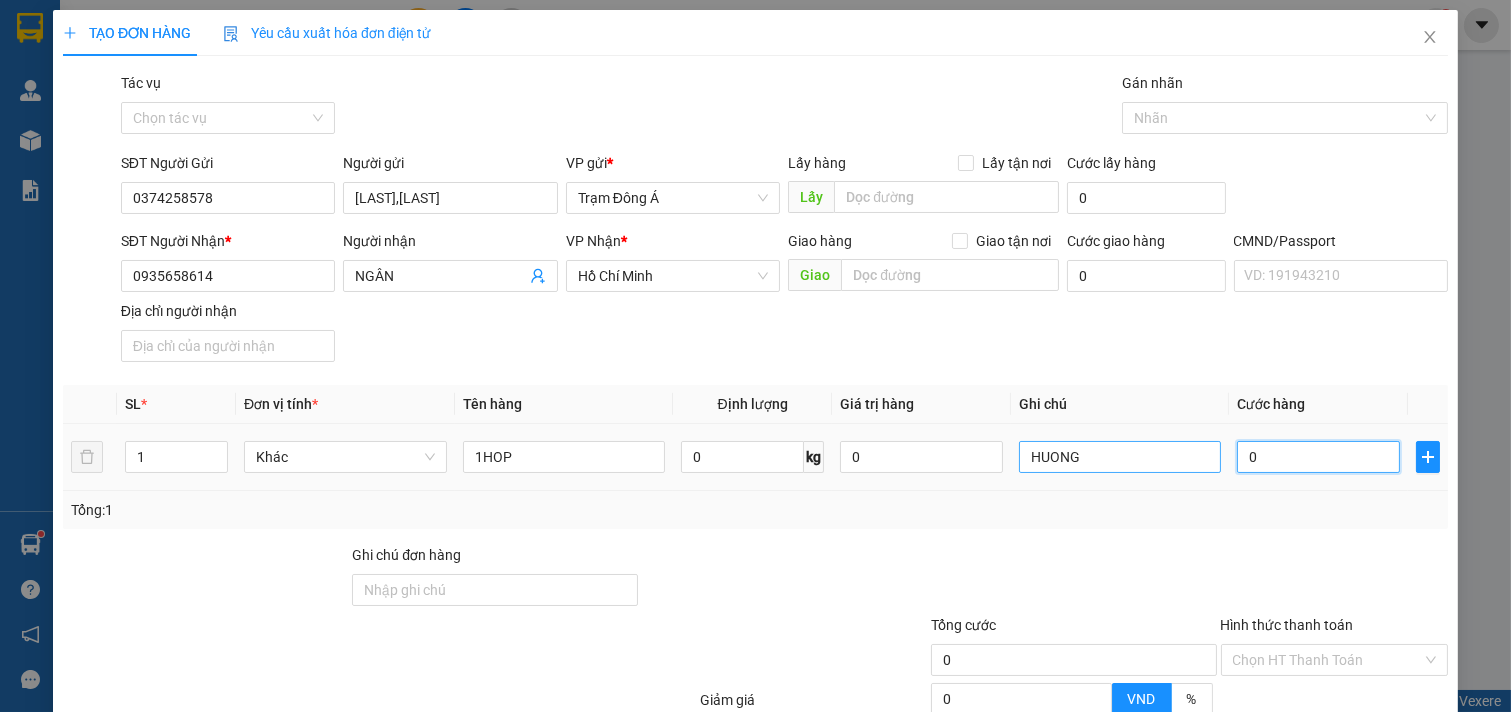 type on "2" 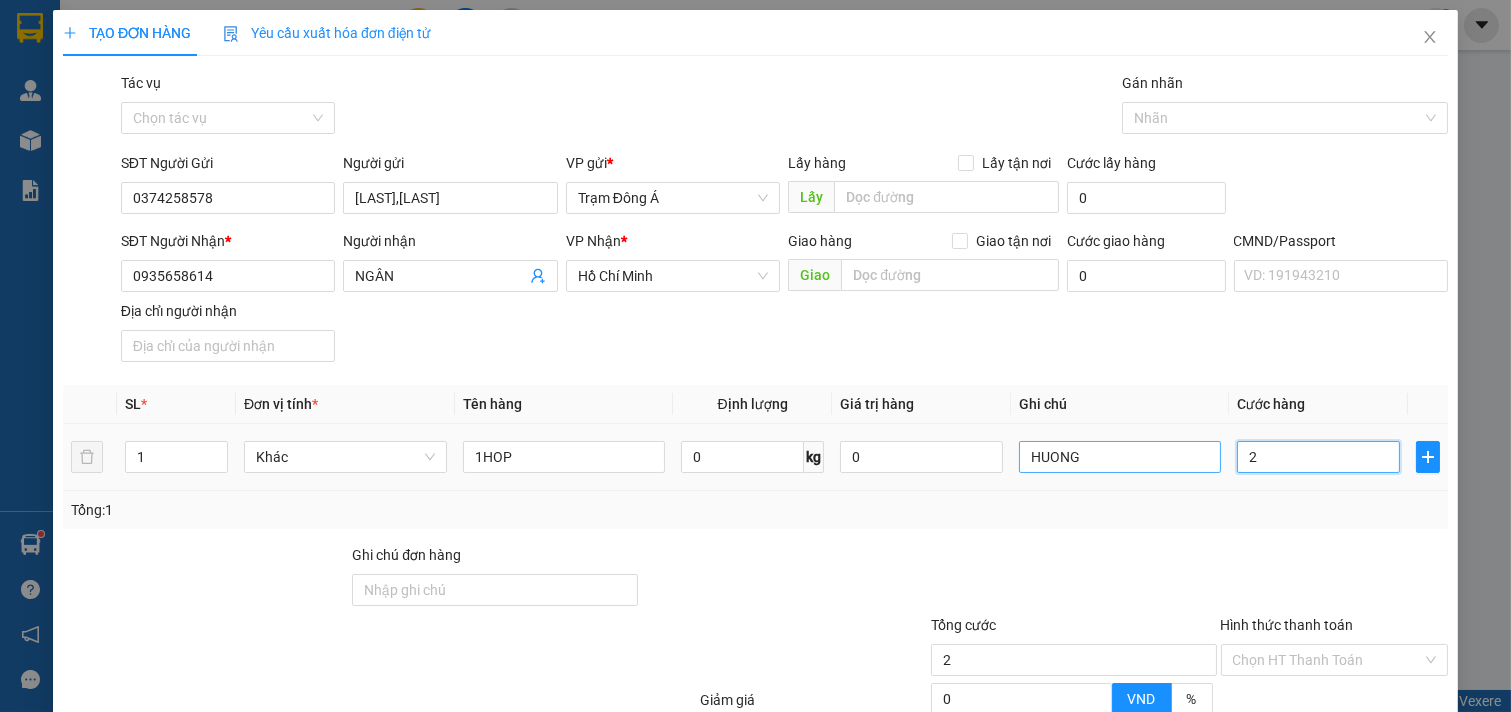 type on "20" 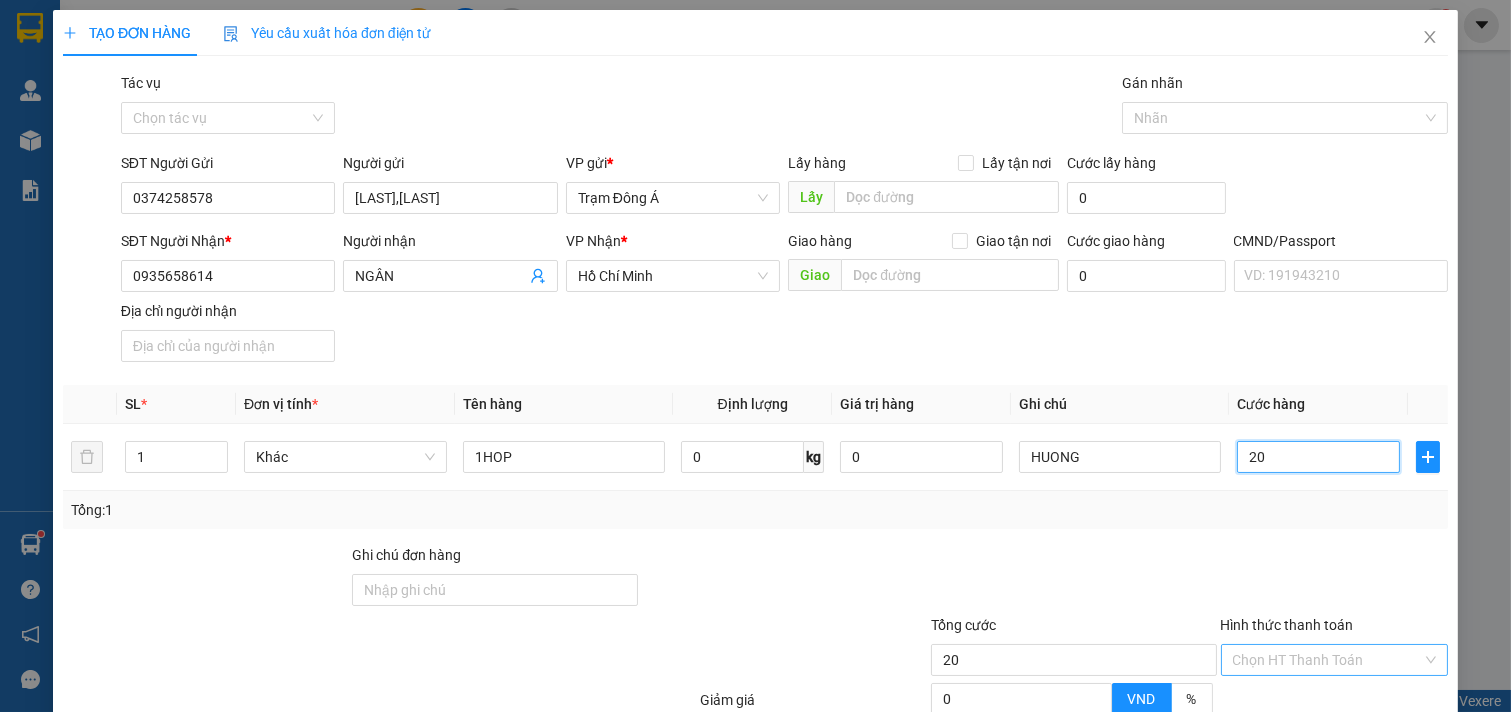 scroll, scrollTop: 200, scrollLeft: 0, axis: vertical 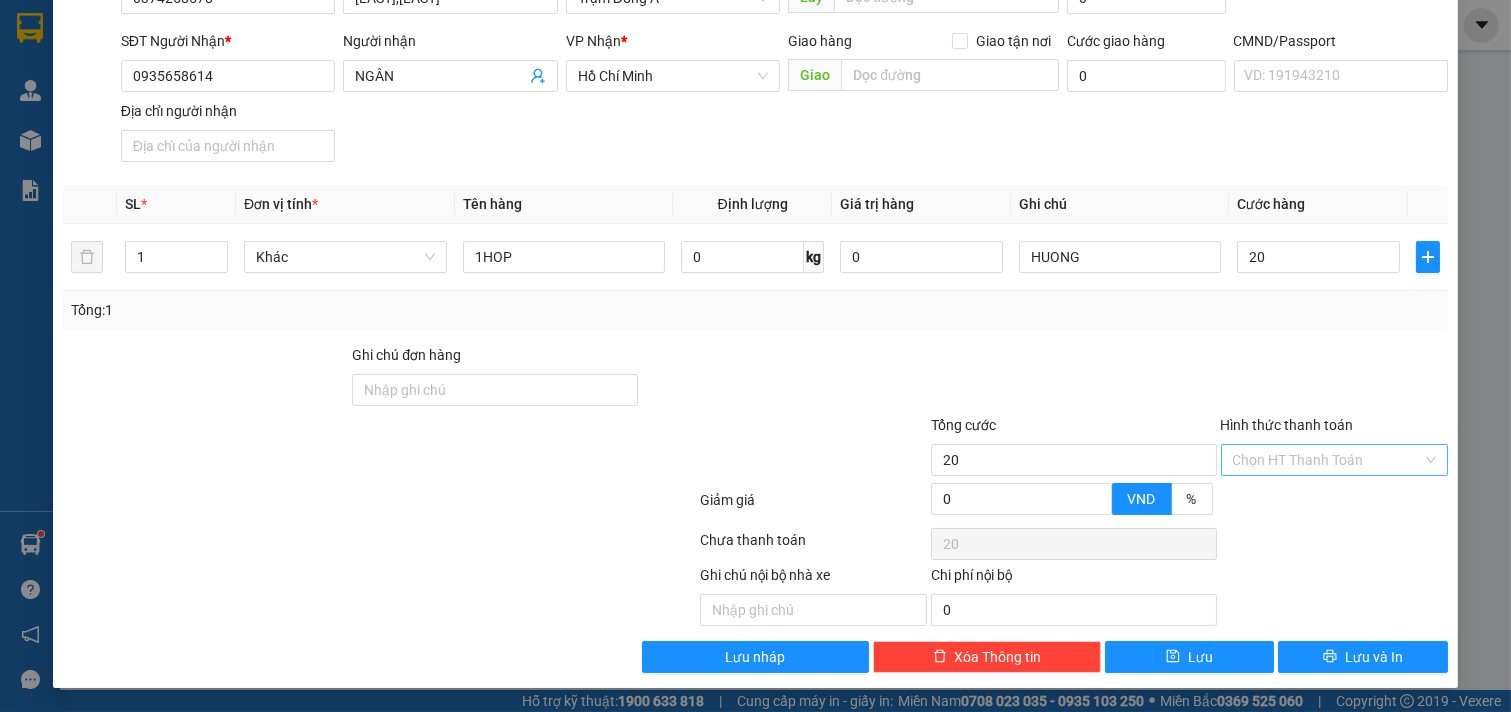 click on "Hình thức thanh toán" at bounding box center [1328, 460] 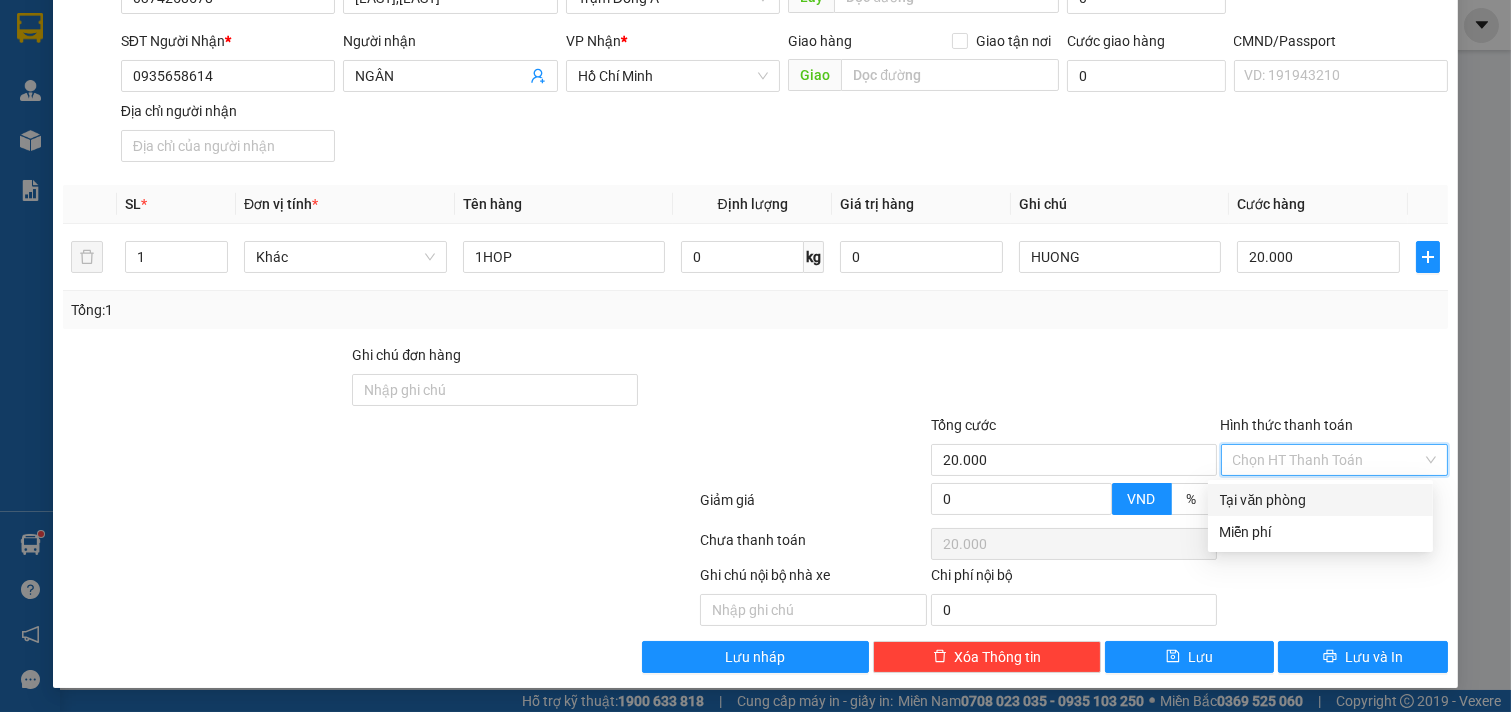 click on "Tại văn phòng" at bounding box center (1320, 500) 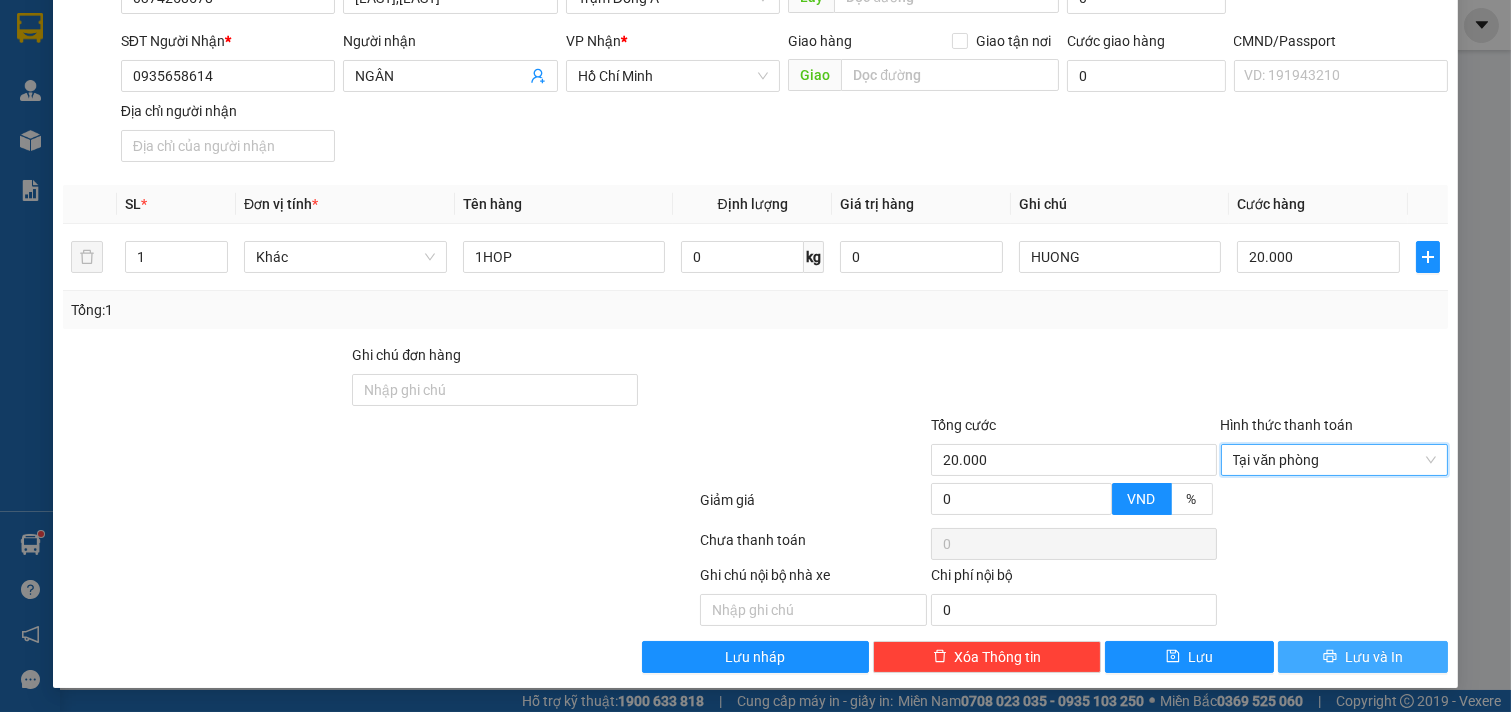 click on "Lưu và In" at bounding box center [1374, 657] 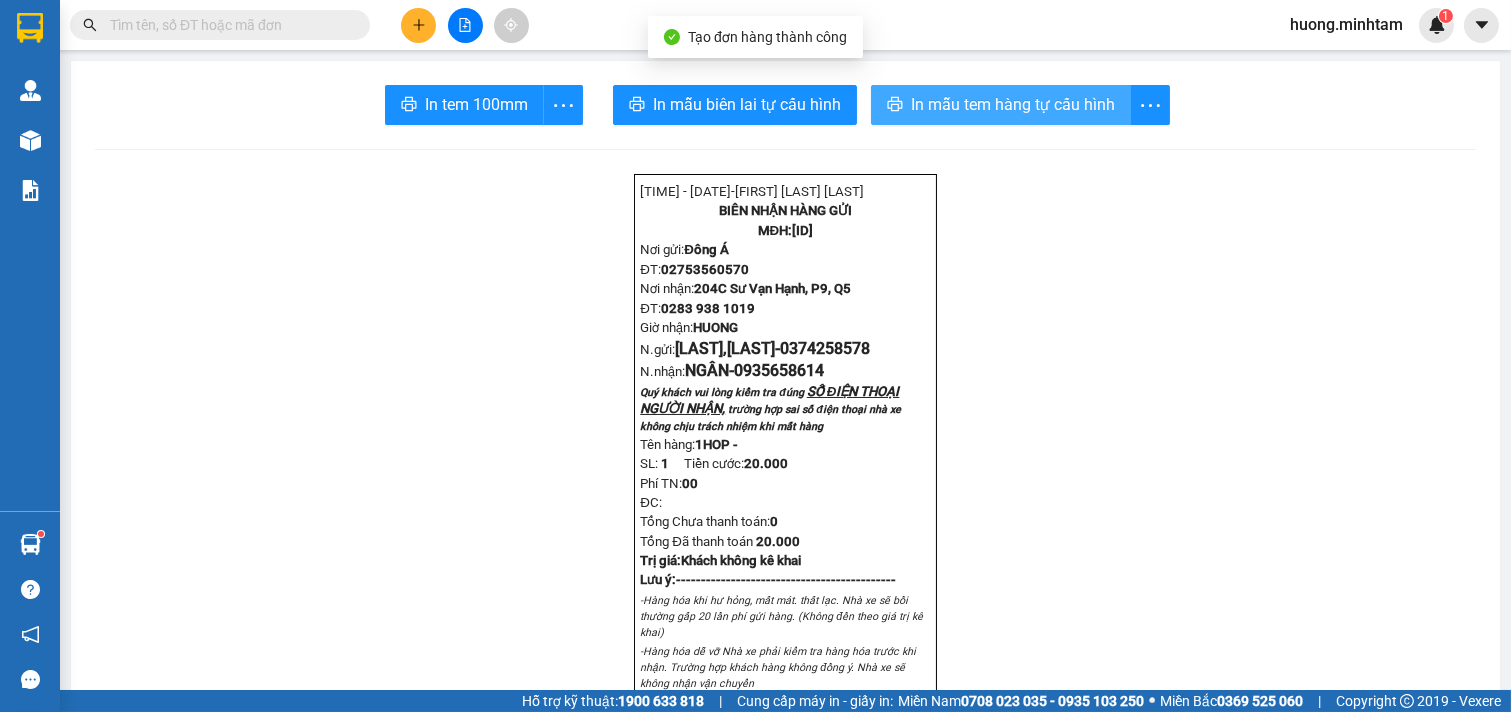 click on "In mẫu tem hàng tự cấu hình" at bounding box center [1001, 105] 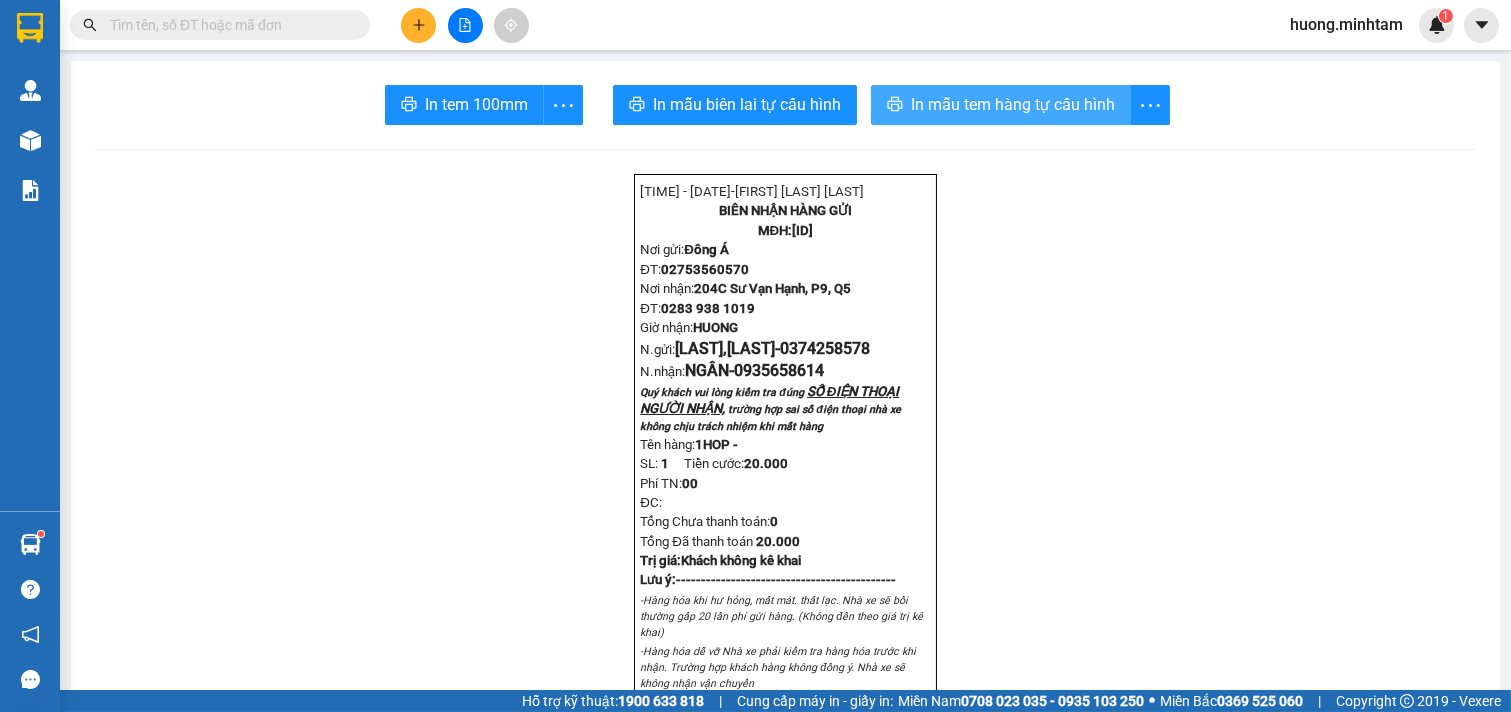 click on "In tem 100mm" at bounding box center (476, 104) 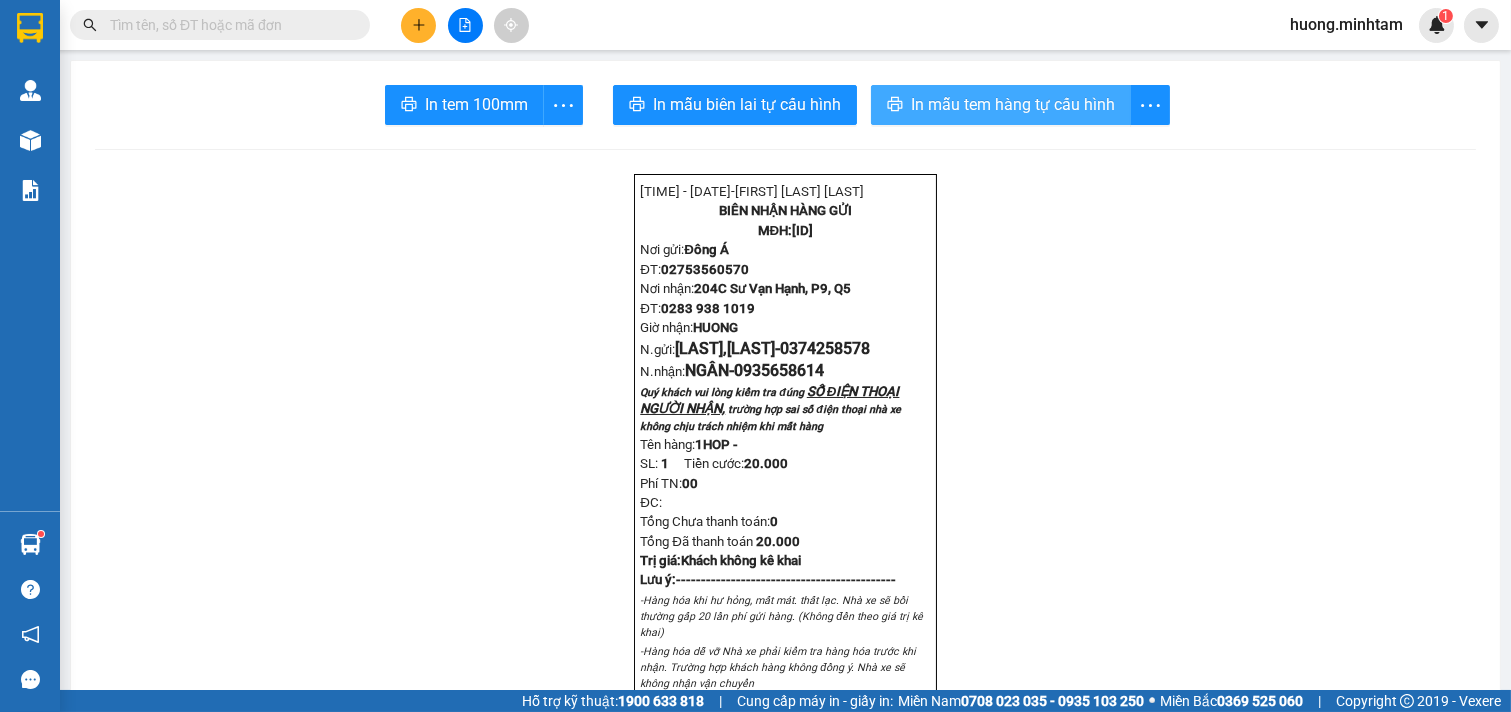 scroll, scrollTop: 0, scrollLeft: 0, axis: both 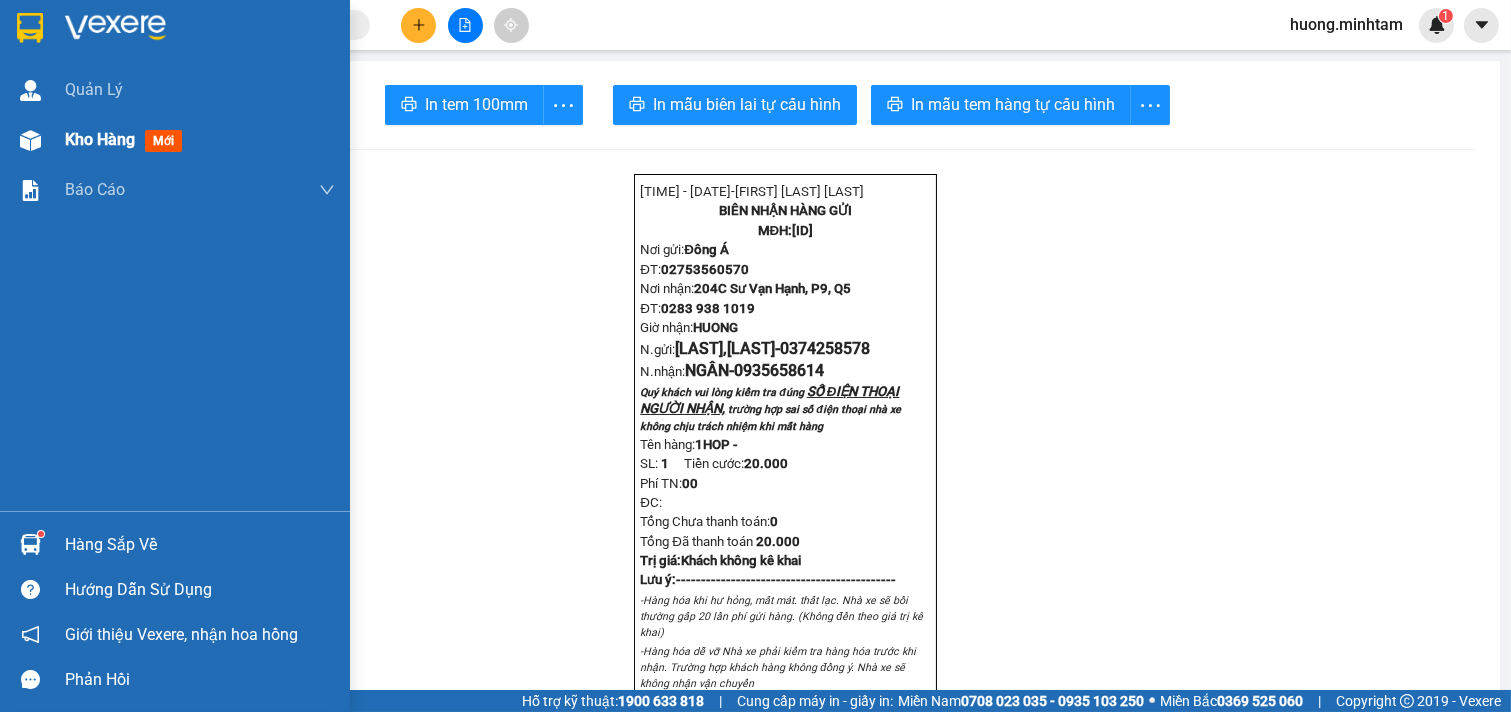 click on "Kho hàng mới" at bounding box center (200, 140) 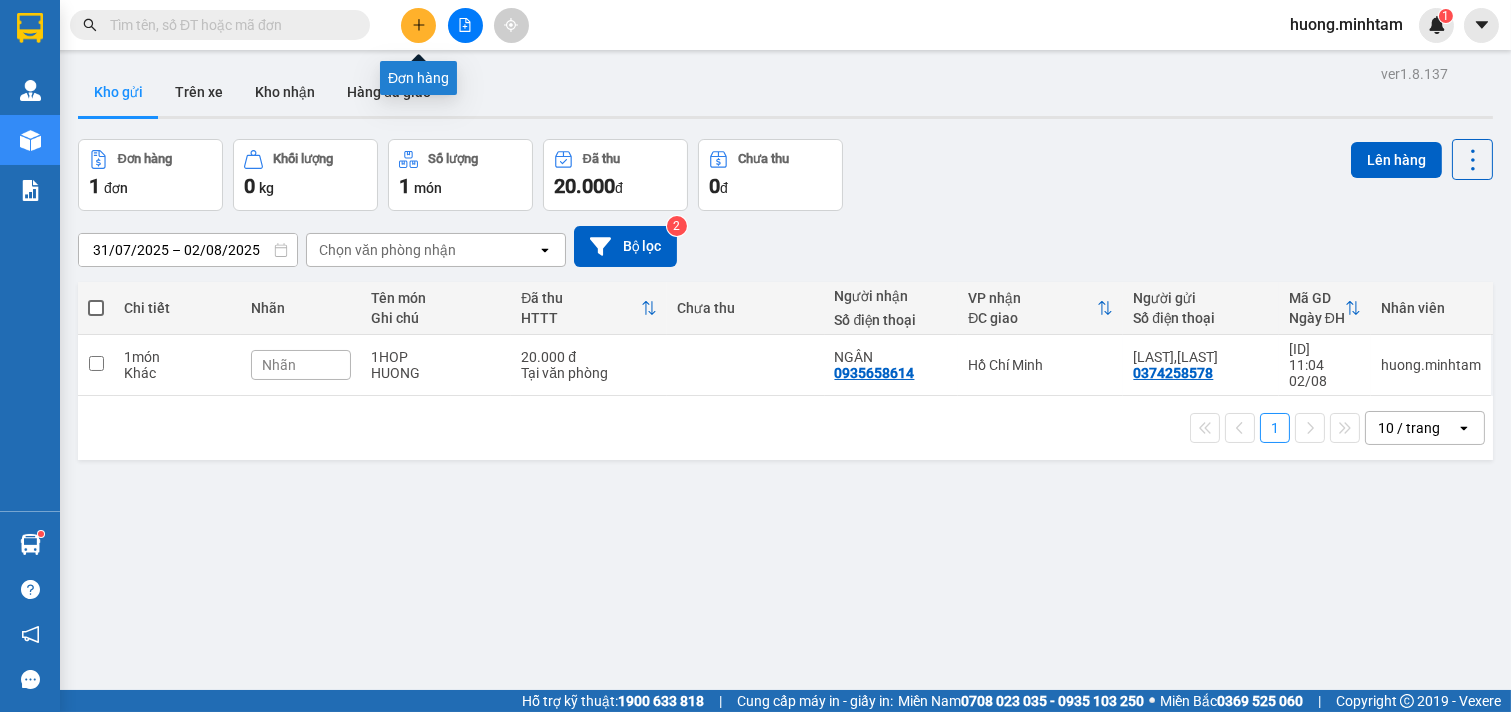click at bounding box center [418, 25] 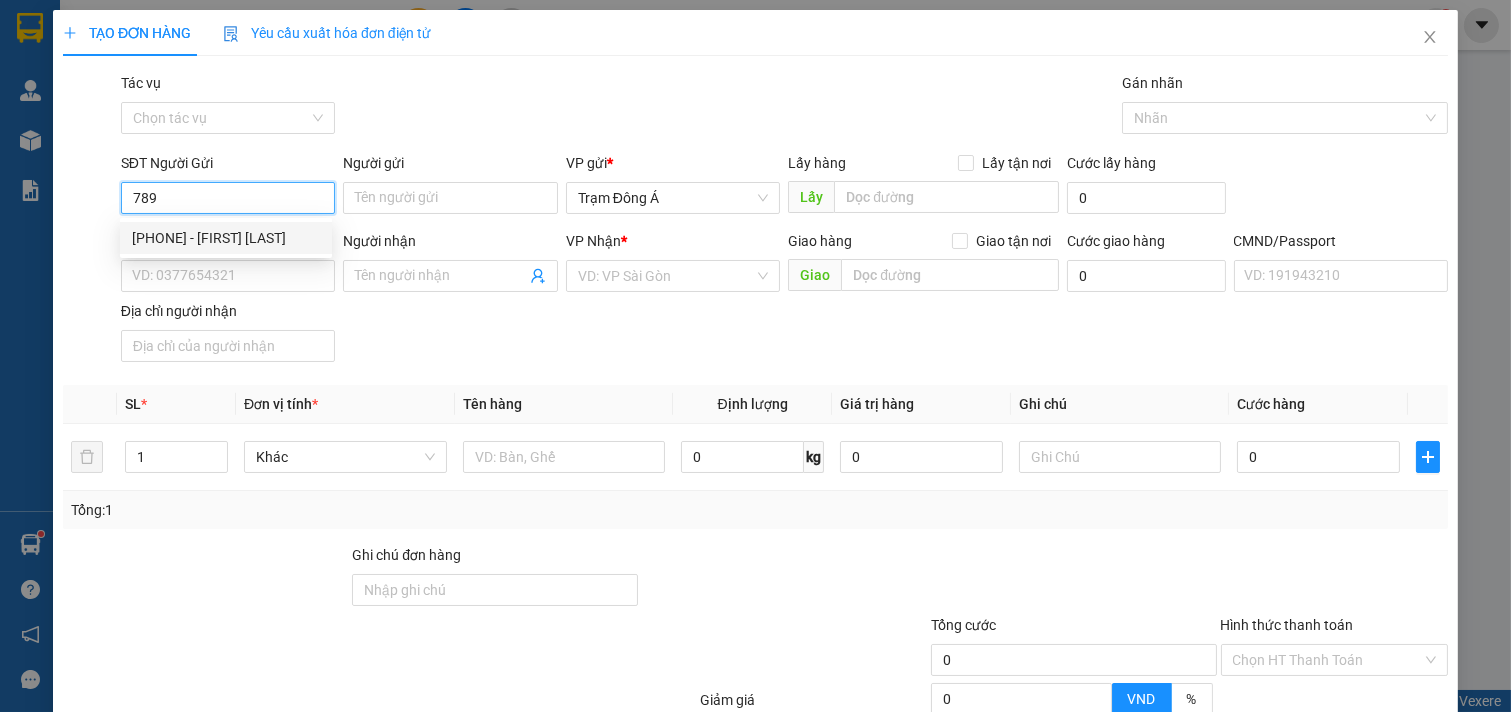 click on "[PHONE] - [FIRST] [LAST]" at bounding box center [226, 238] 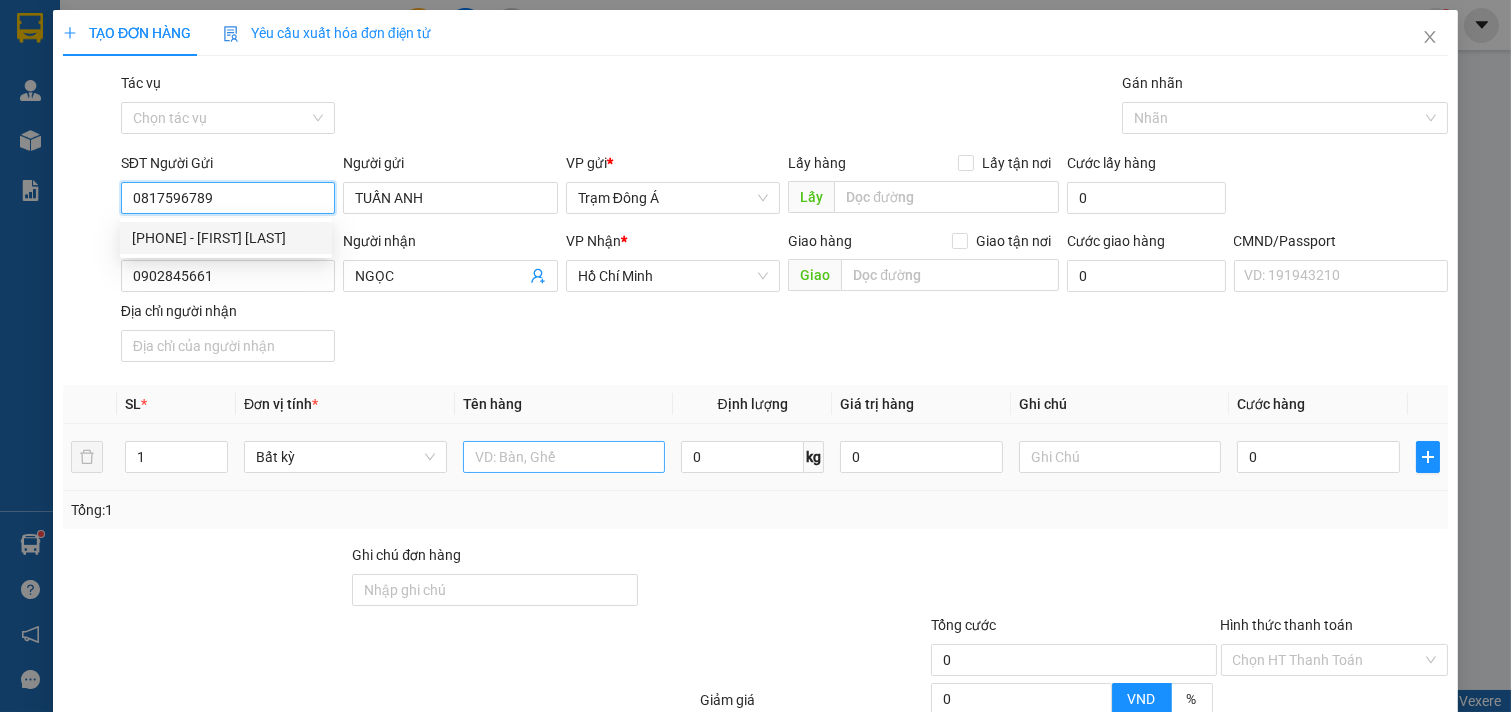 type on "0817596789" 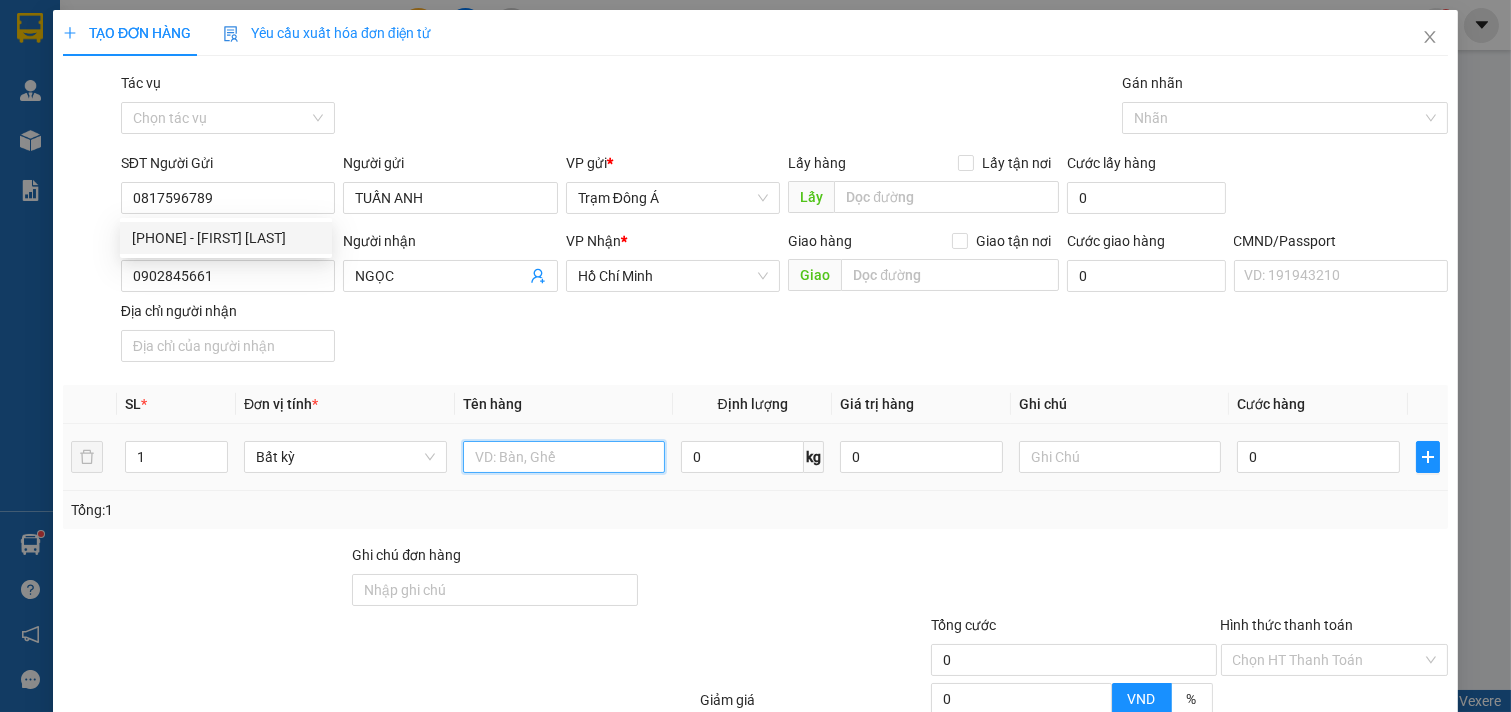 click at bounding box center (564, 457) 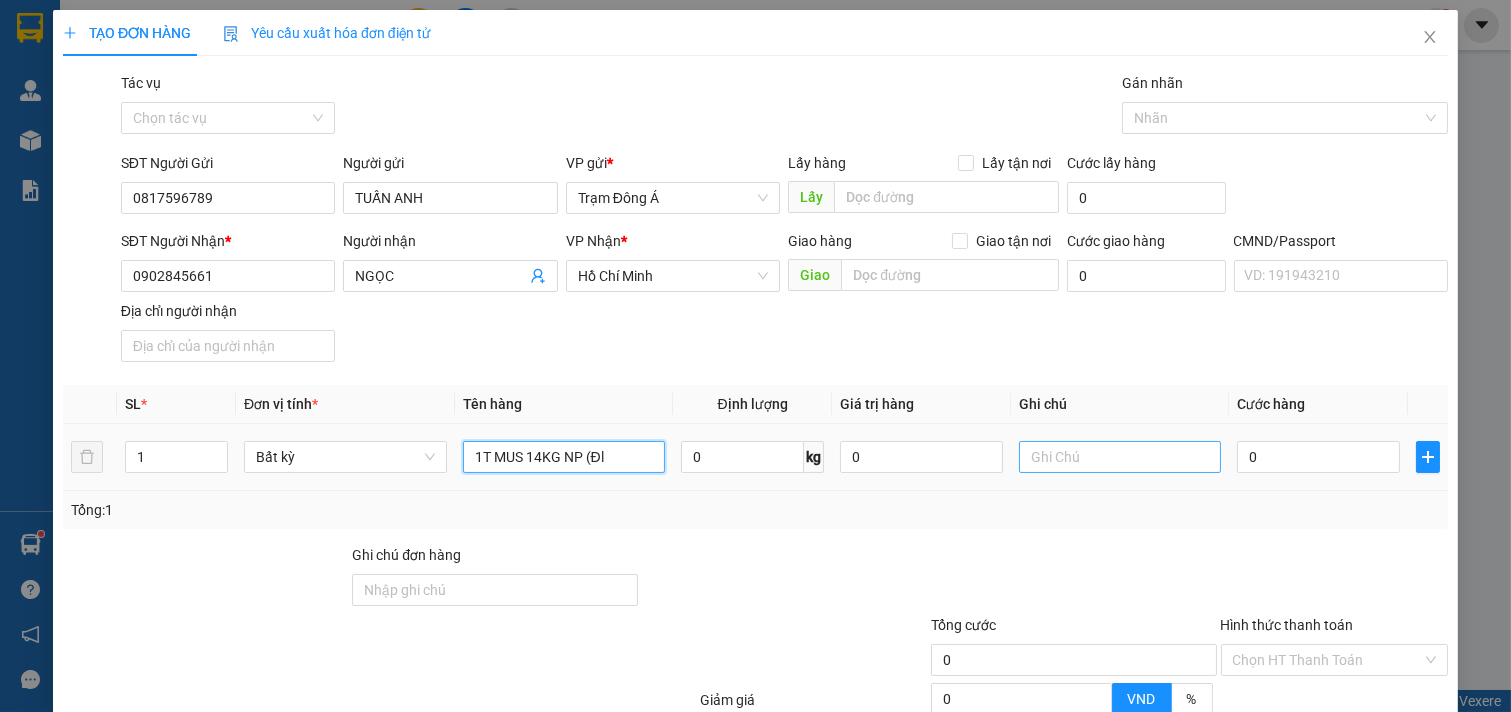 type on "1T MUS 14KG NP (Đl" 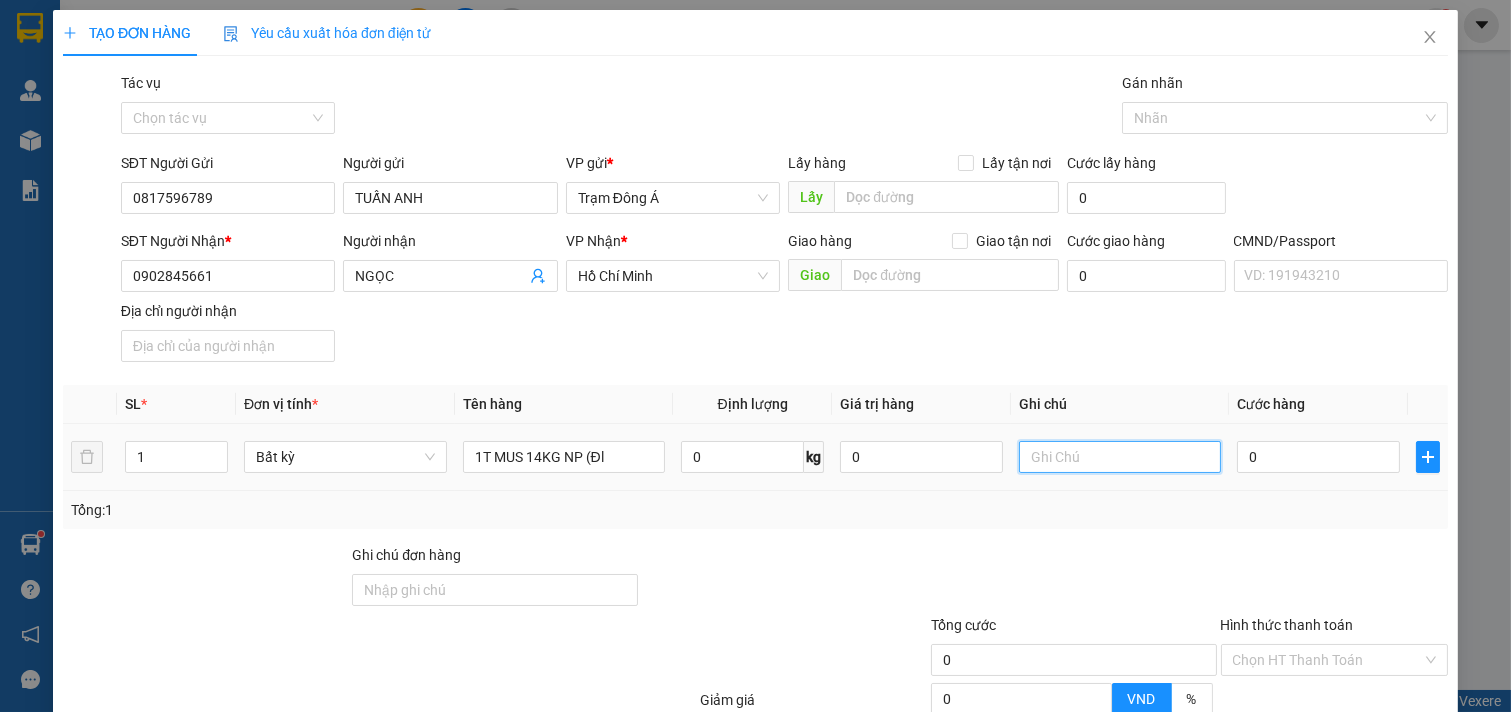 click at bounding box center [1120, 457] 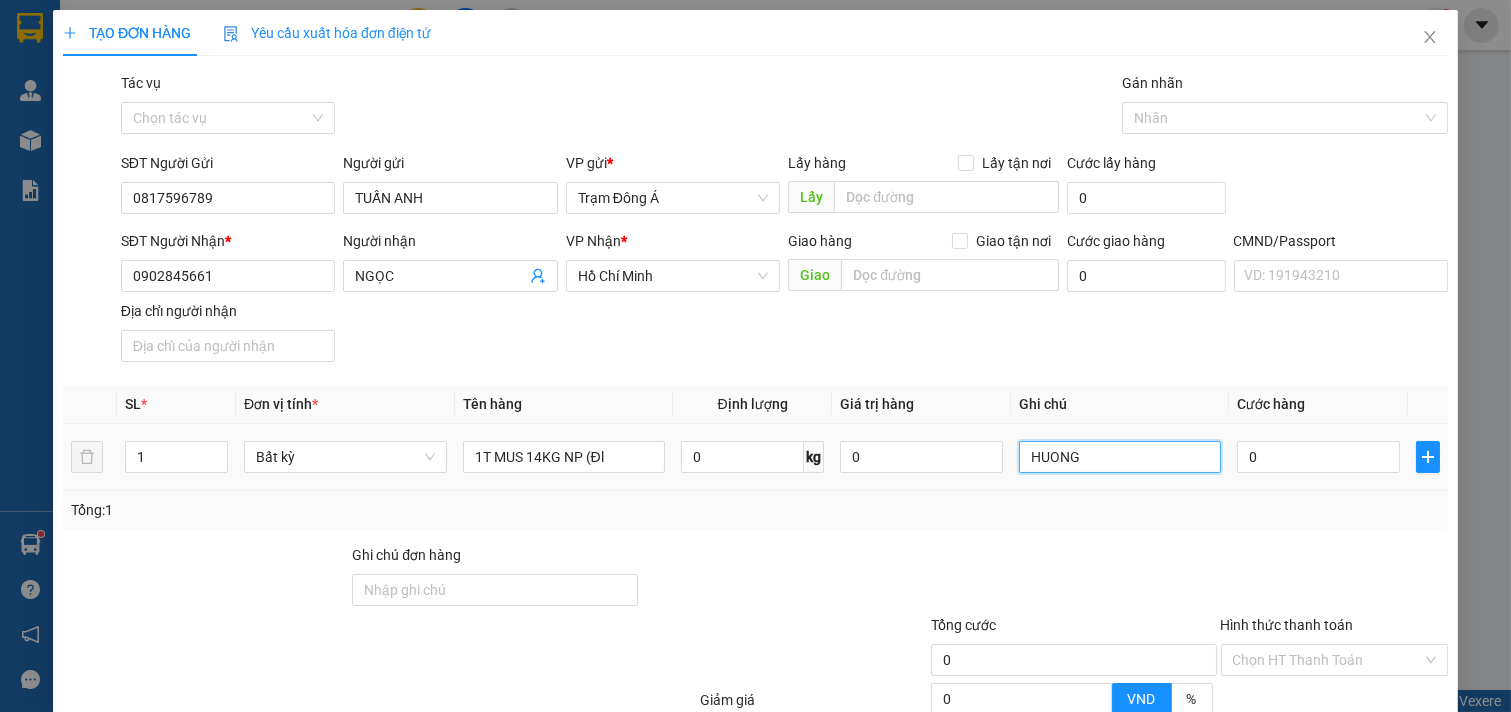 type on "HUONG" 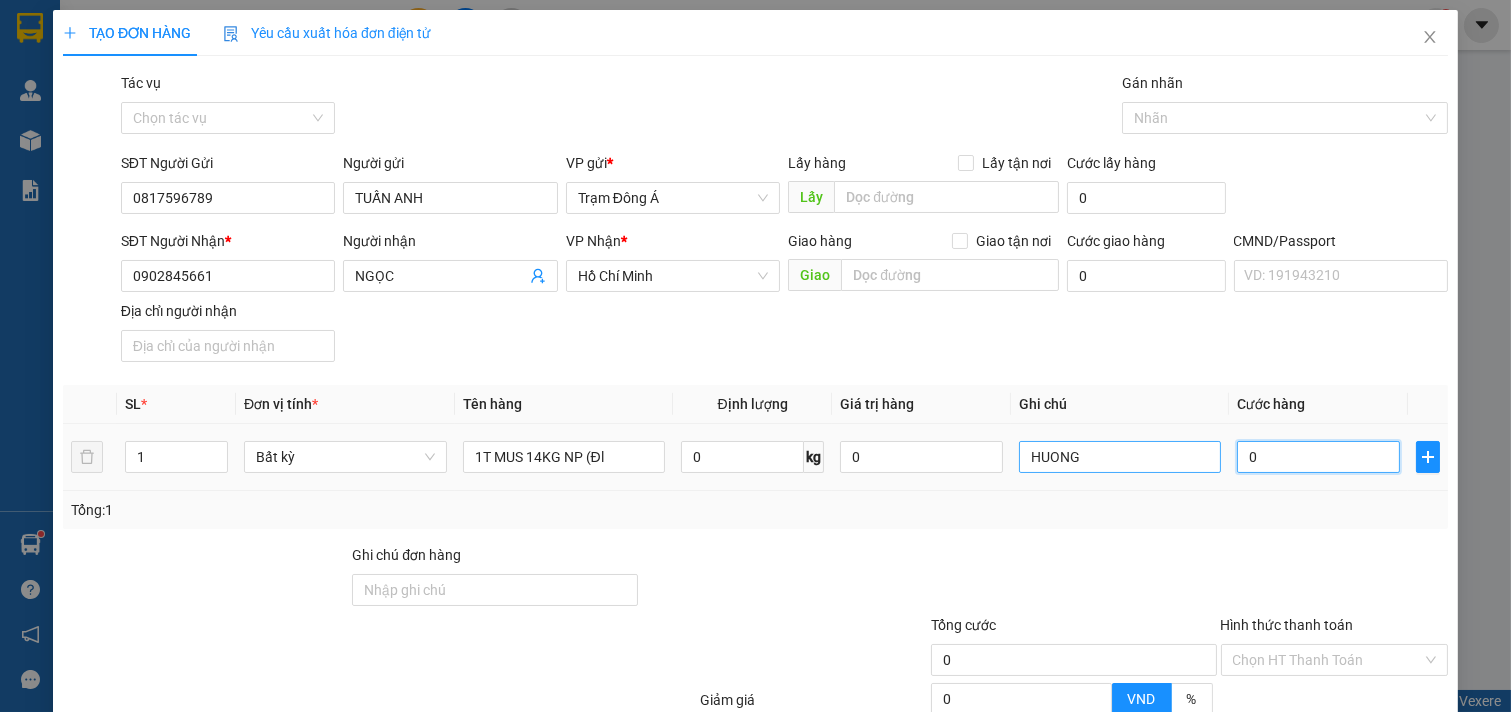 type on "3" 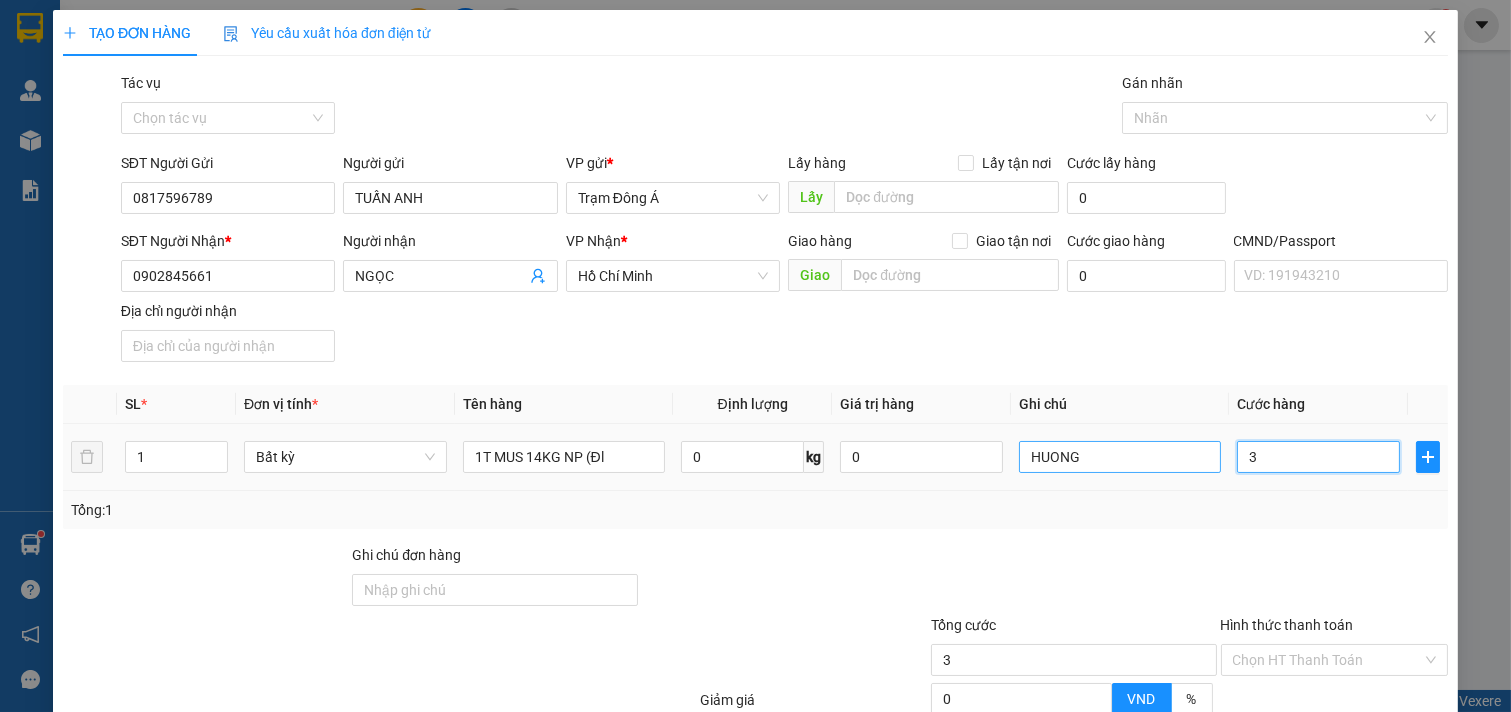 type on "30" 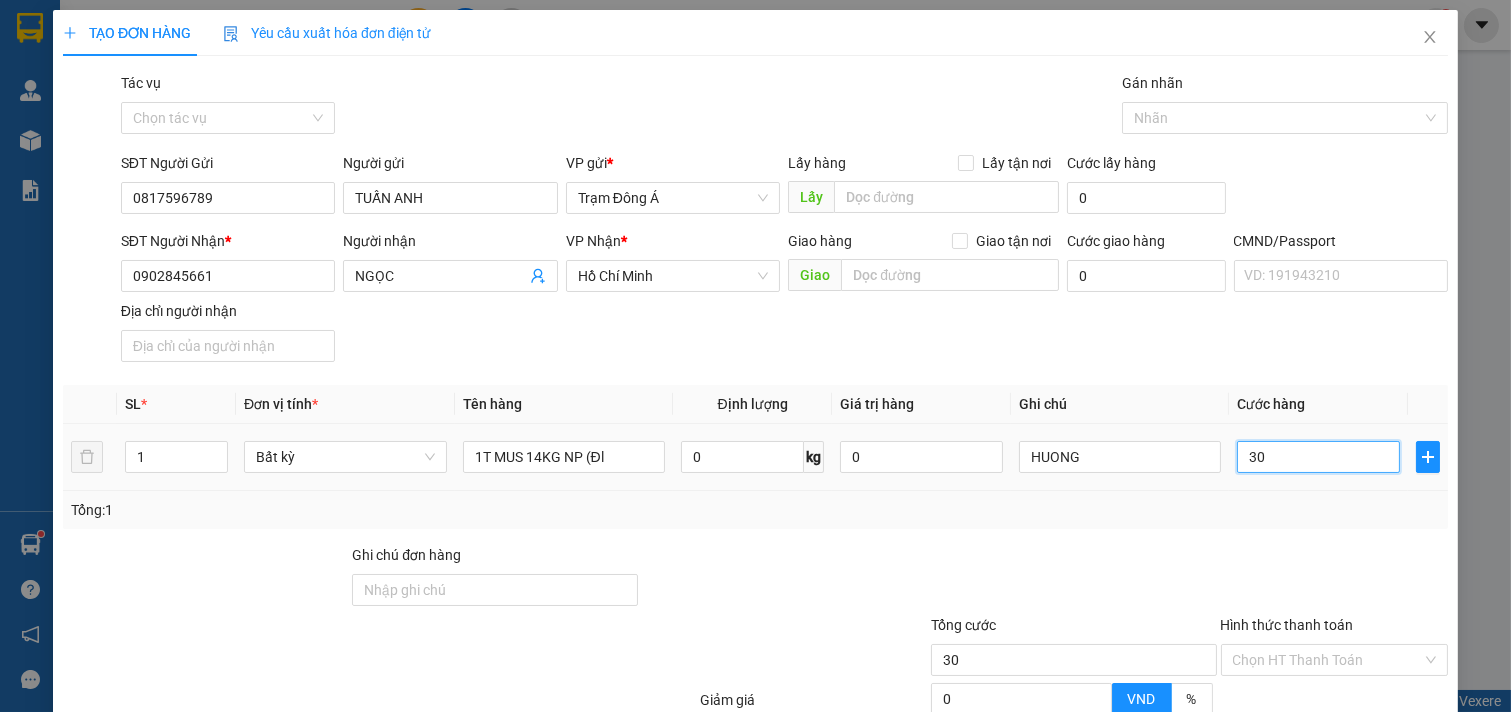 scroll, scrollTop: 200, scrollLeft: 0, axis: vertical 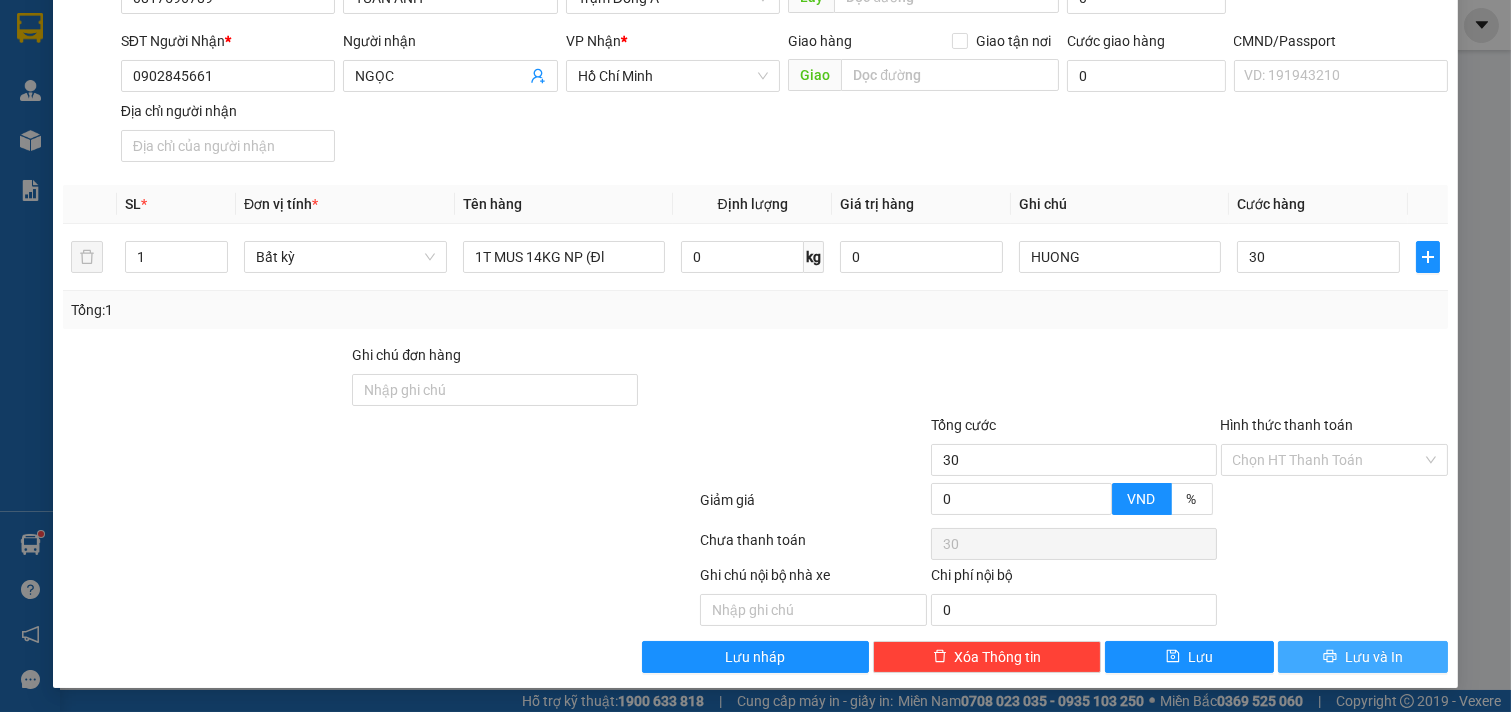 type on "30.000" 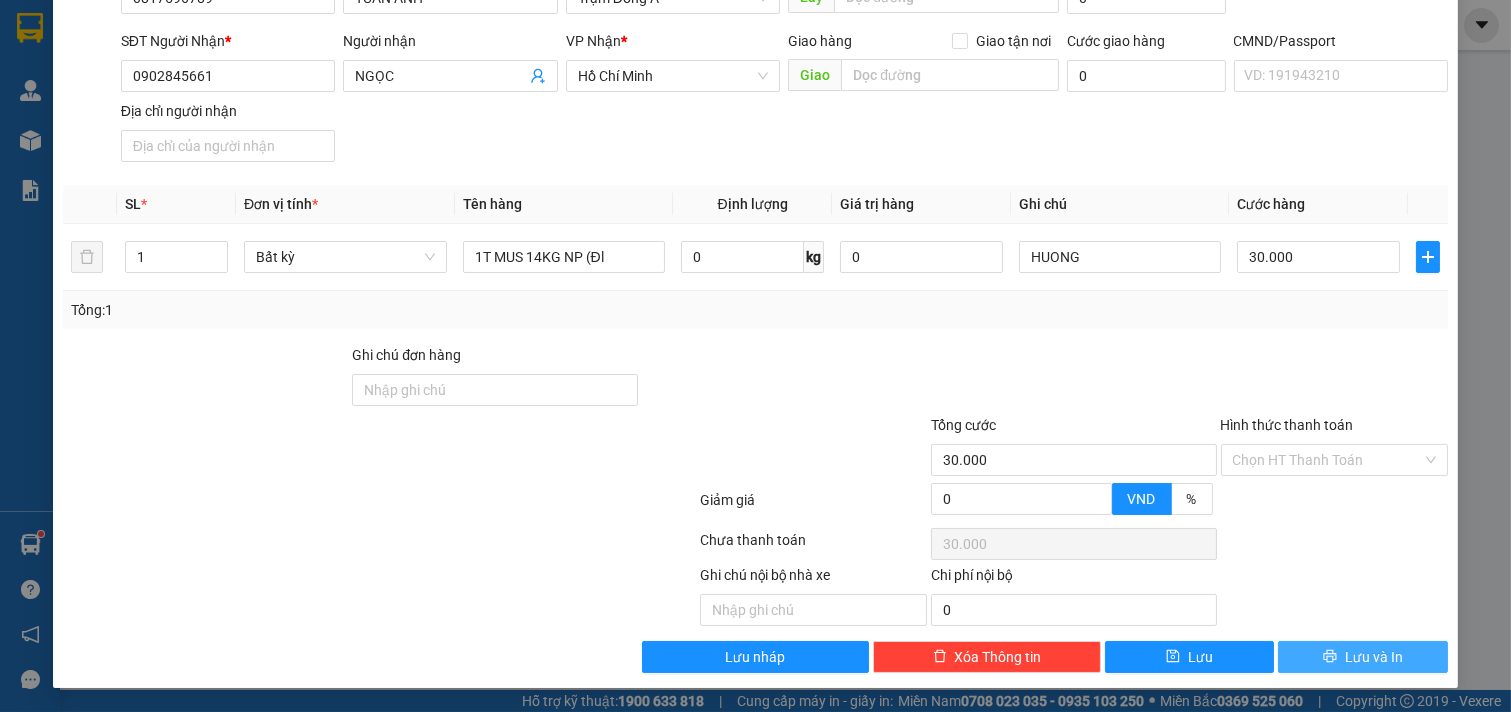 click on "Lưu và In" at bounding box center [1374, 657] 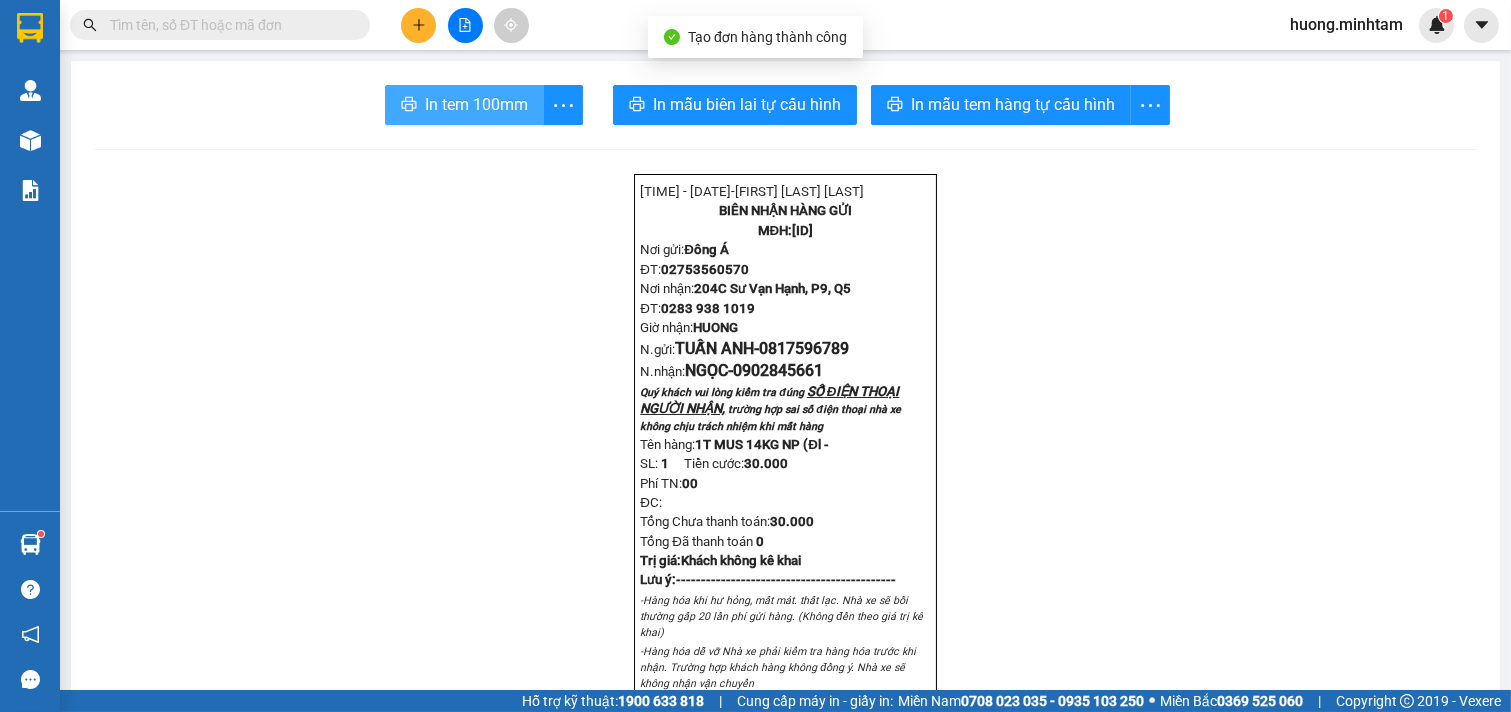 drag, startPoint x: 474, startPoint y: 107, endPoint x: 386, endPoint y: 8, distance: 132.45753 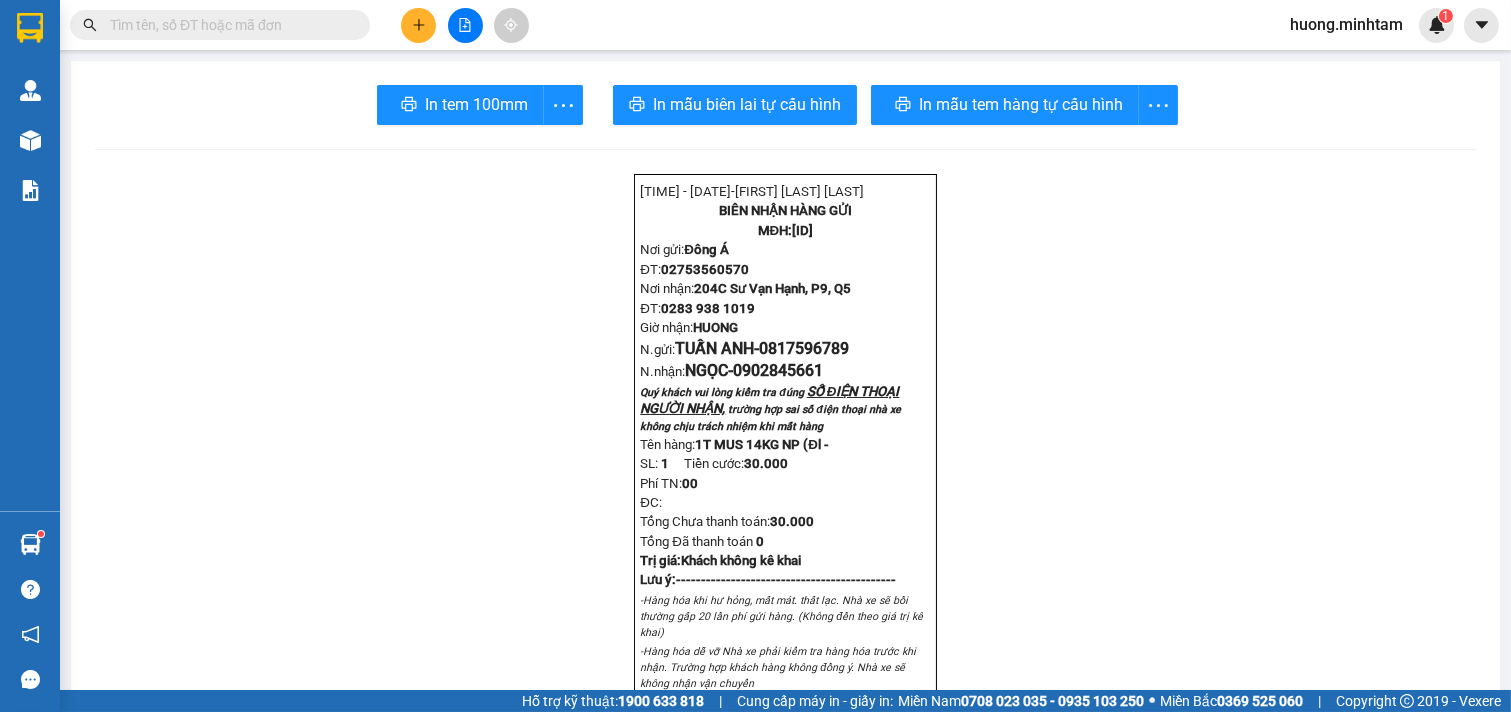 click 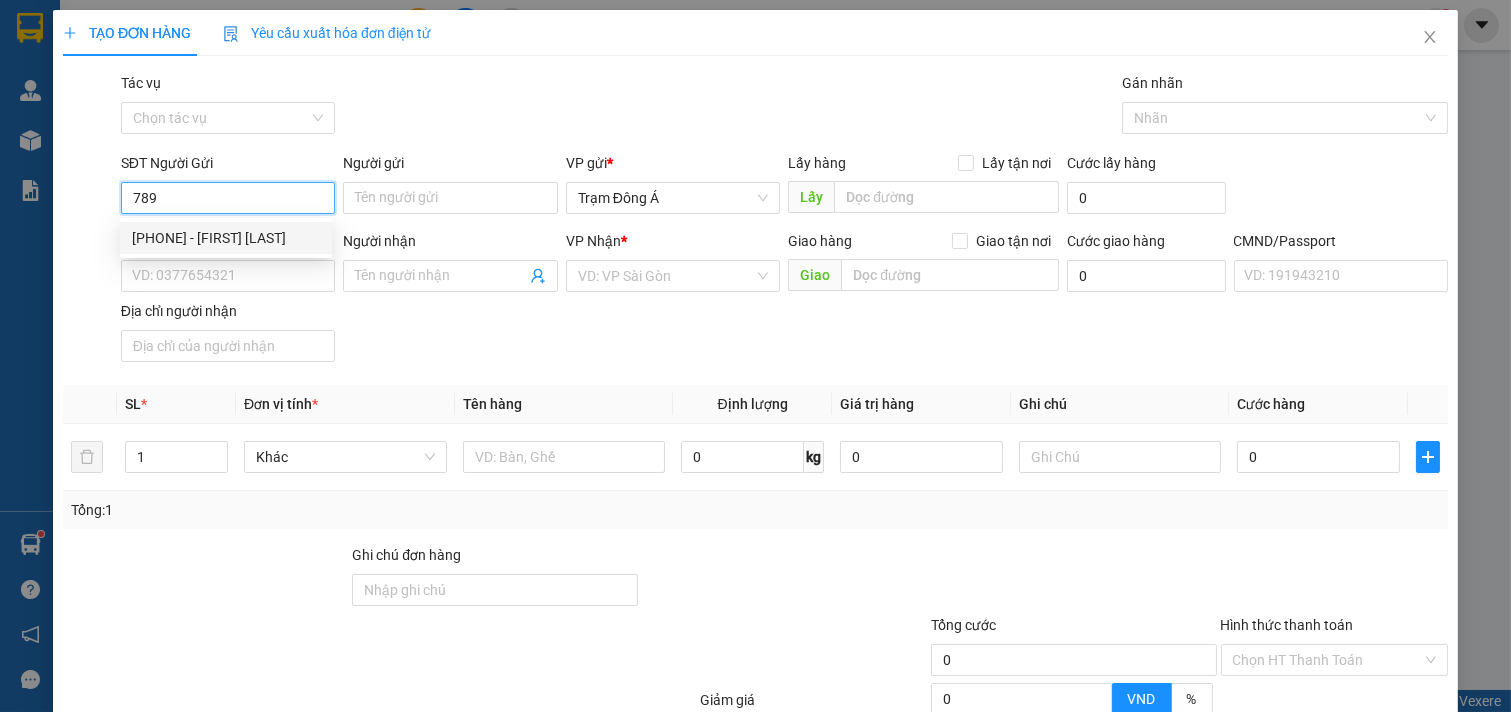 click on "[PHONE] - [FIRST] [LAST]" at bounding box center (226, 238) 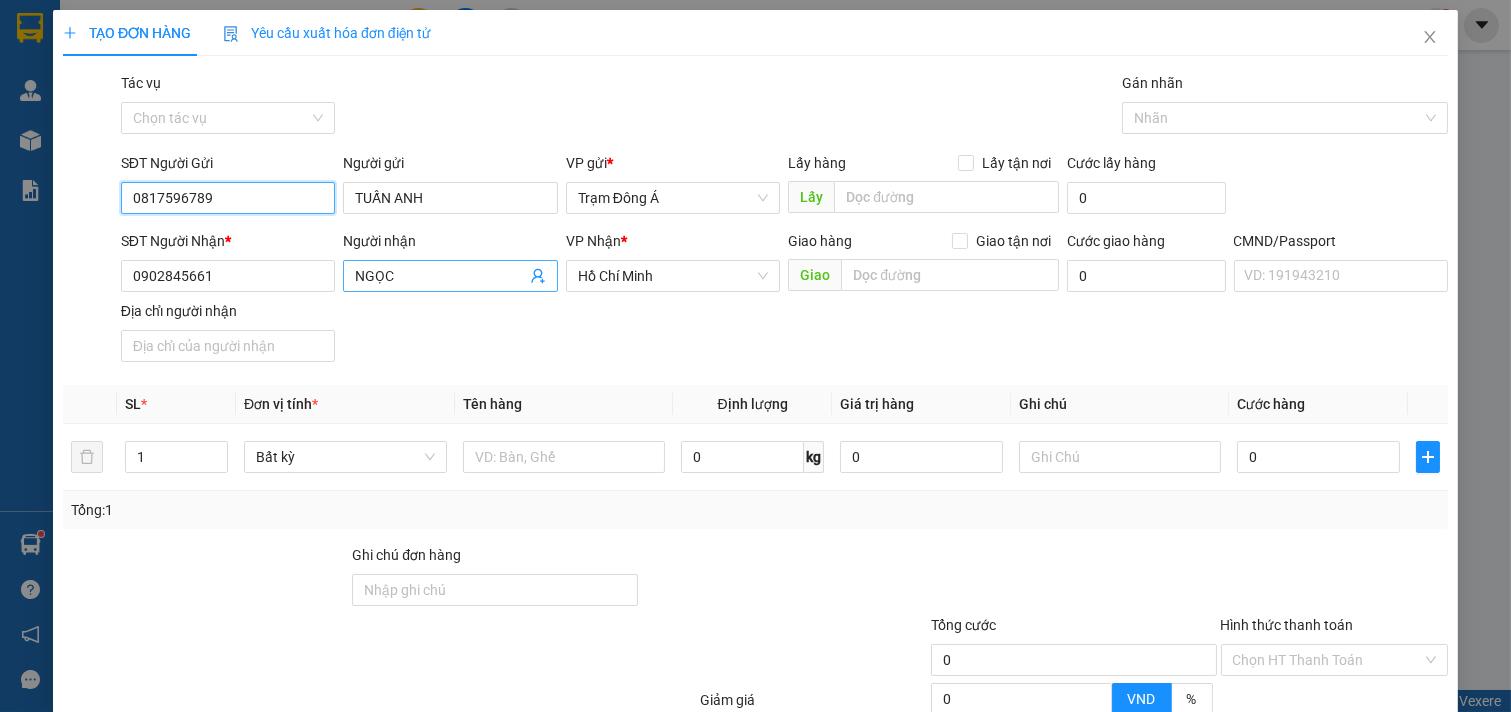 type on "0817596789" 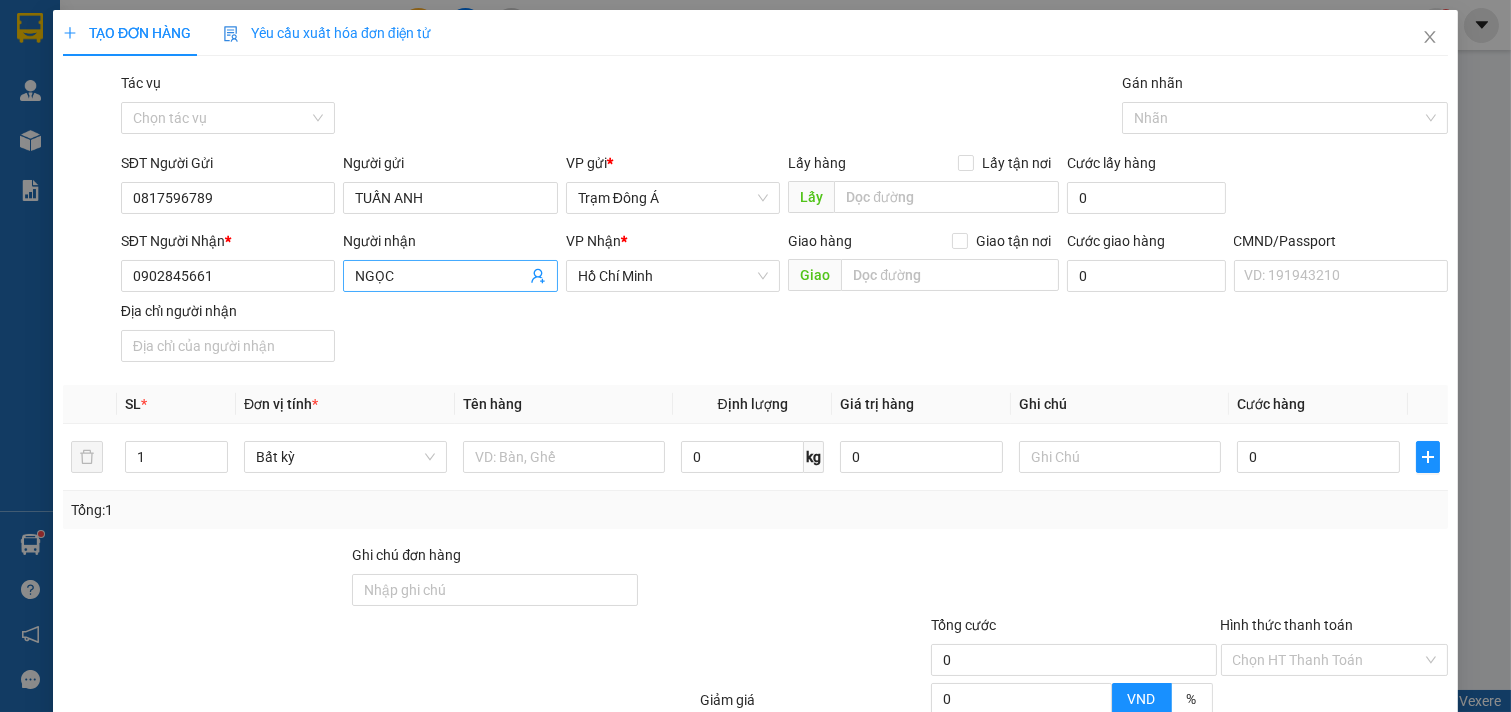 click 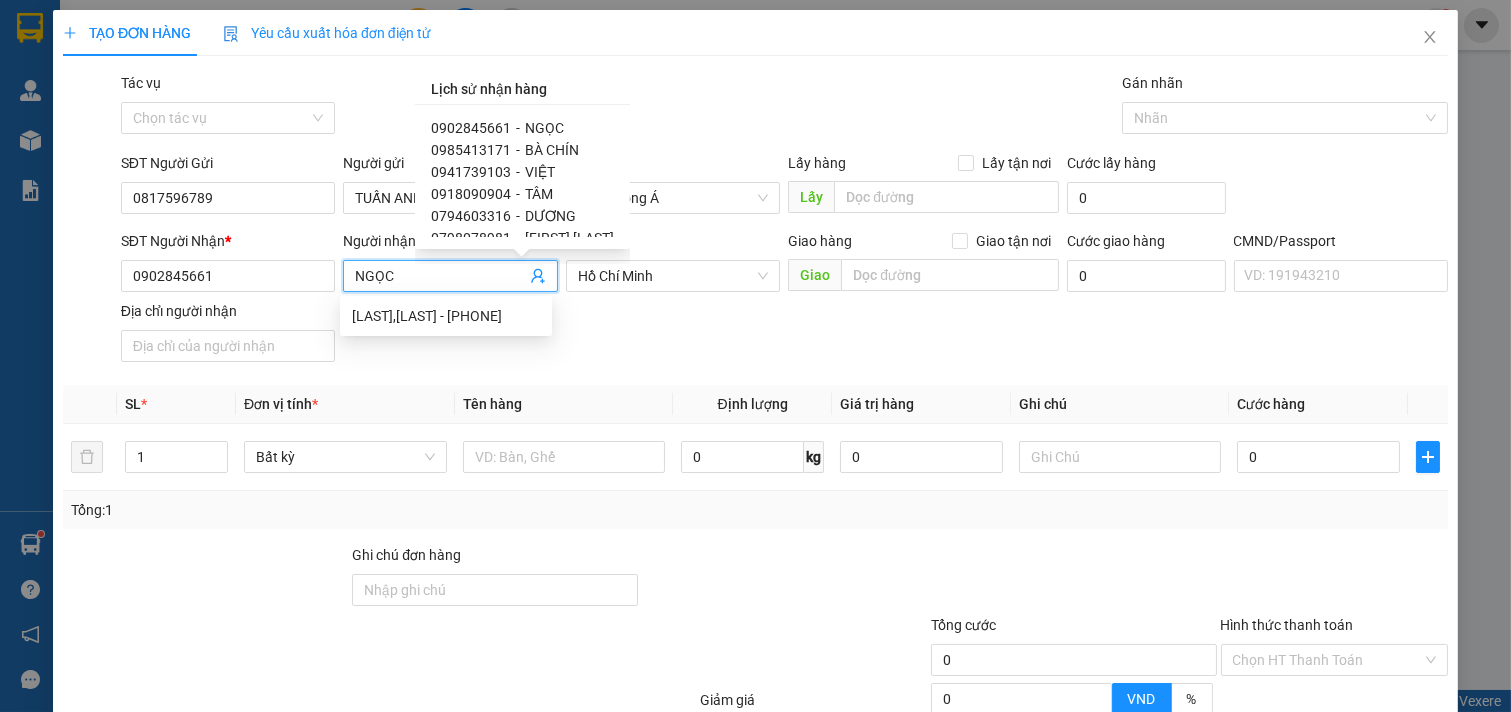 click on "0985413171" at bounding box center (471, 150) 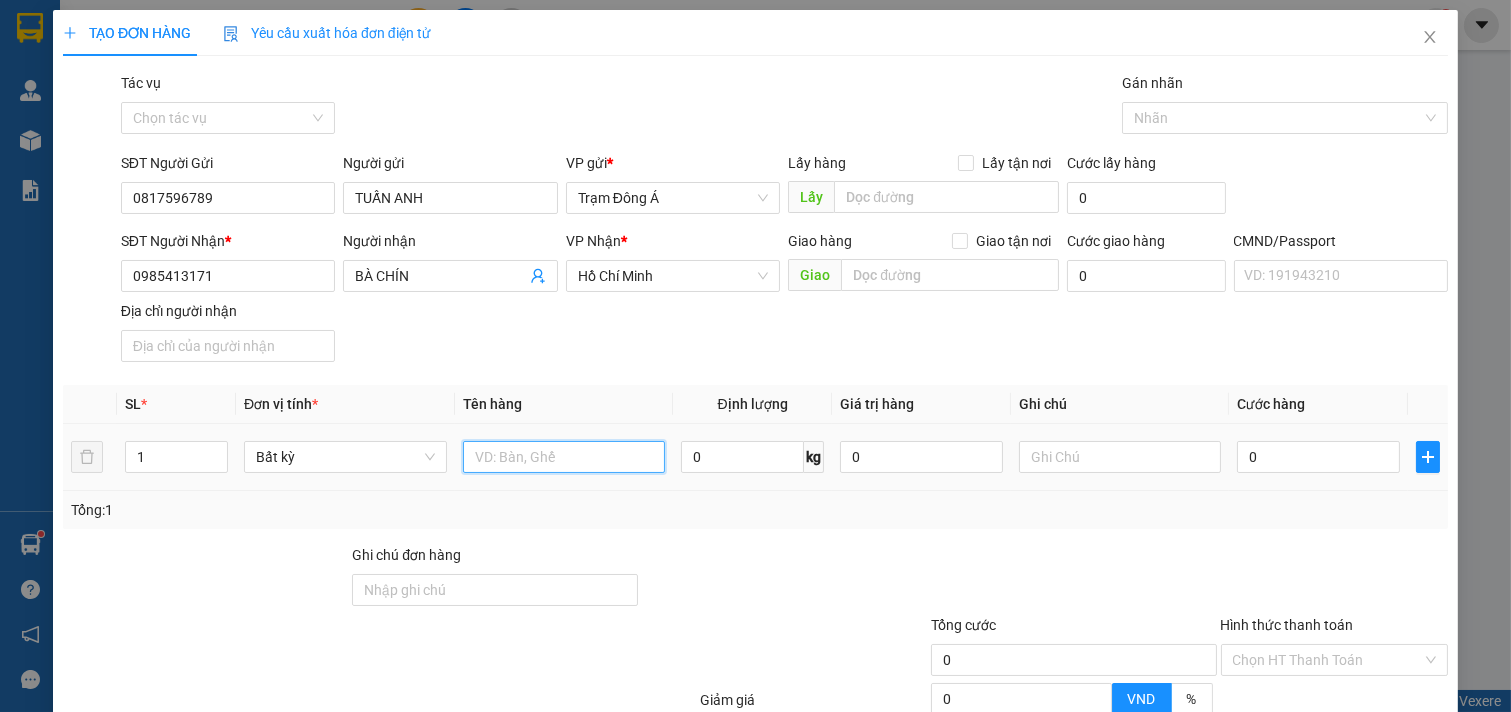 click at bounding box center [564, 457] 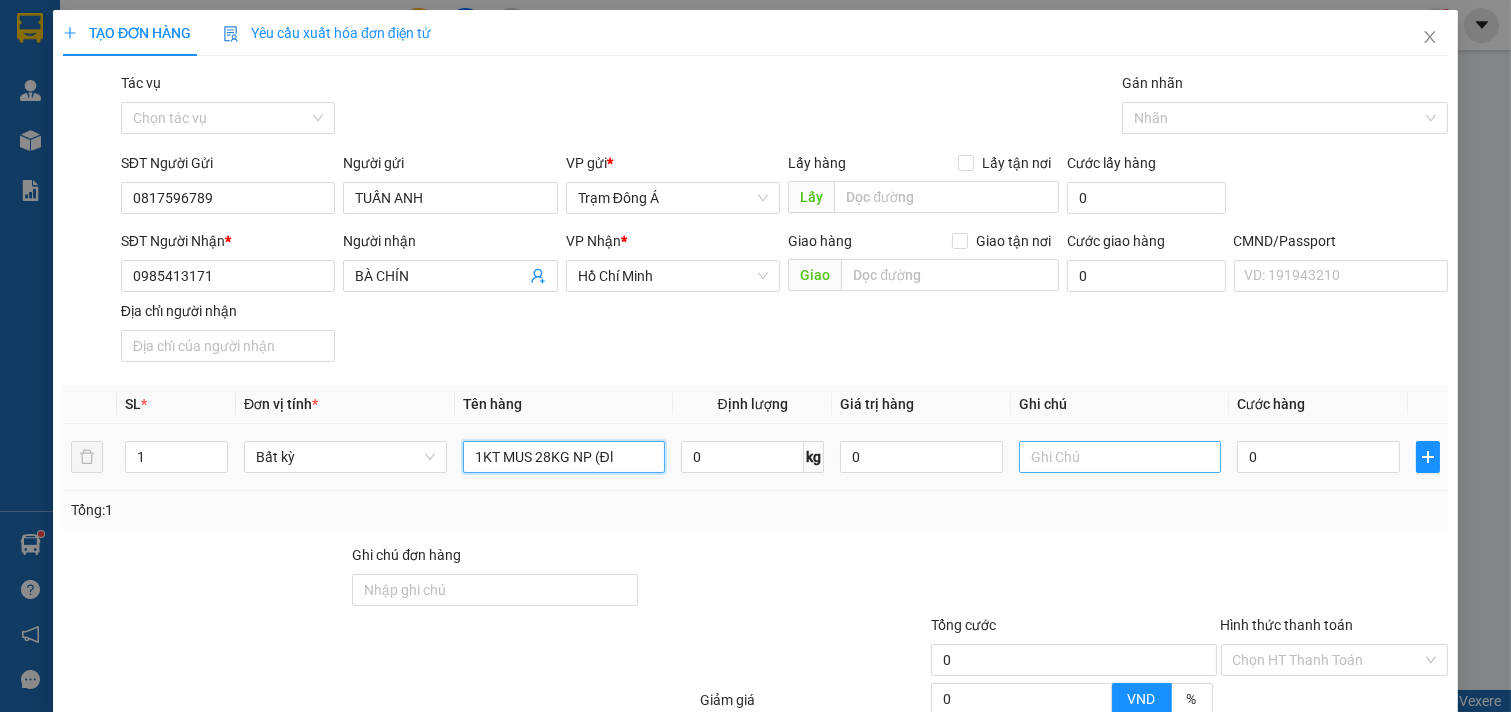type on "1KT MUS 28KG NP (Đl" 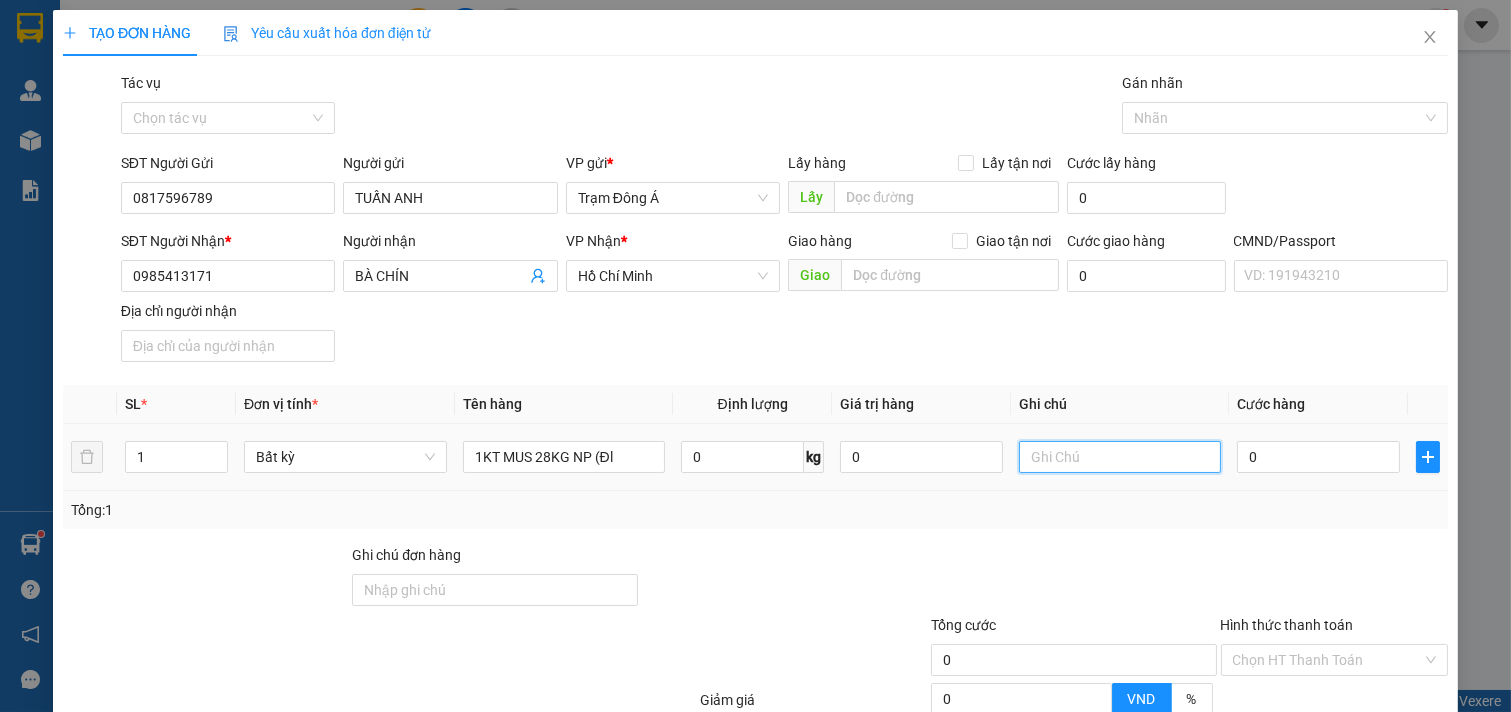 click at bounding box center (1120, 457) 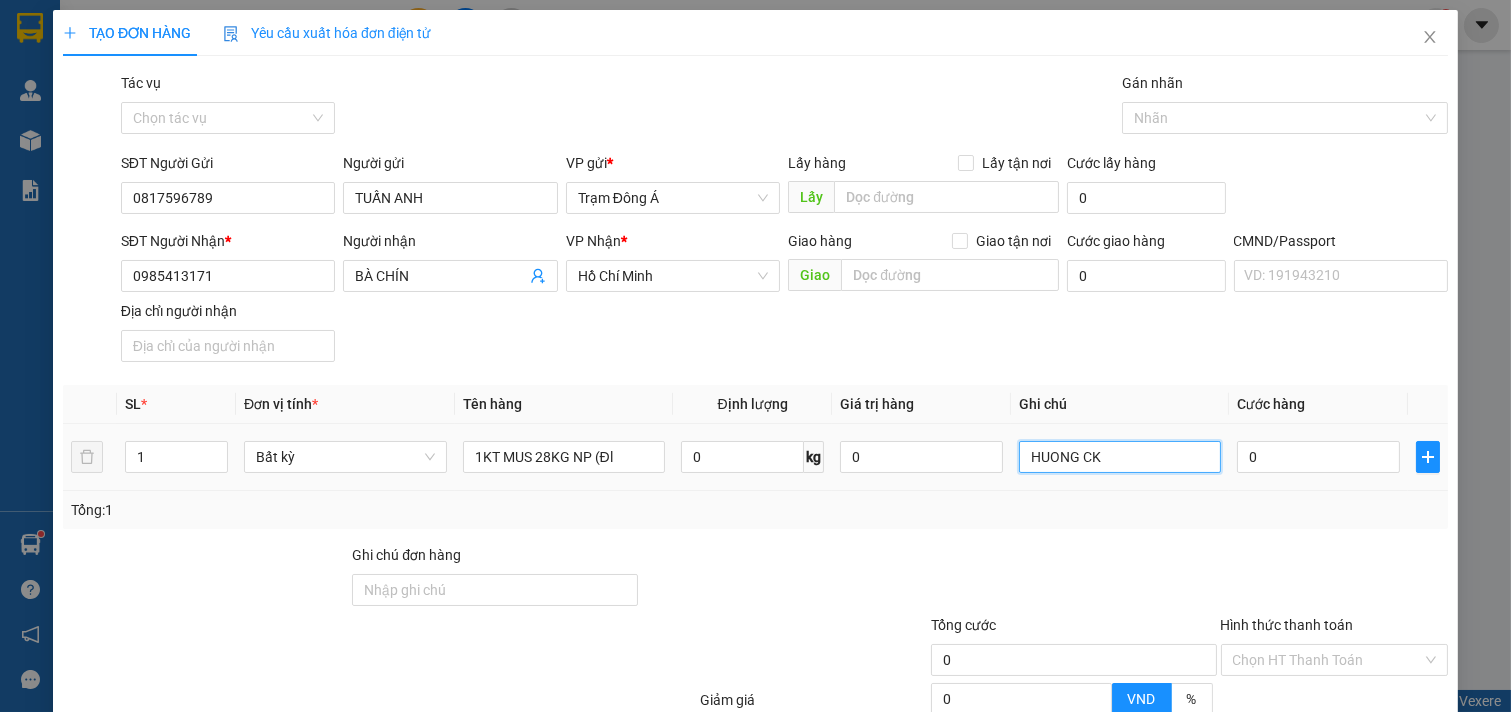type on "HUONG CK" 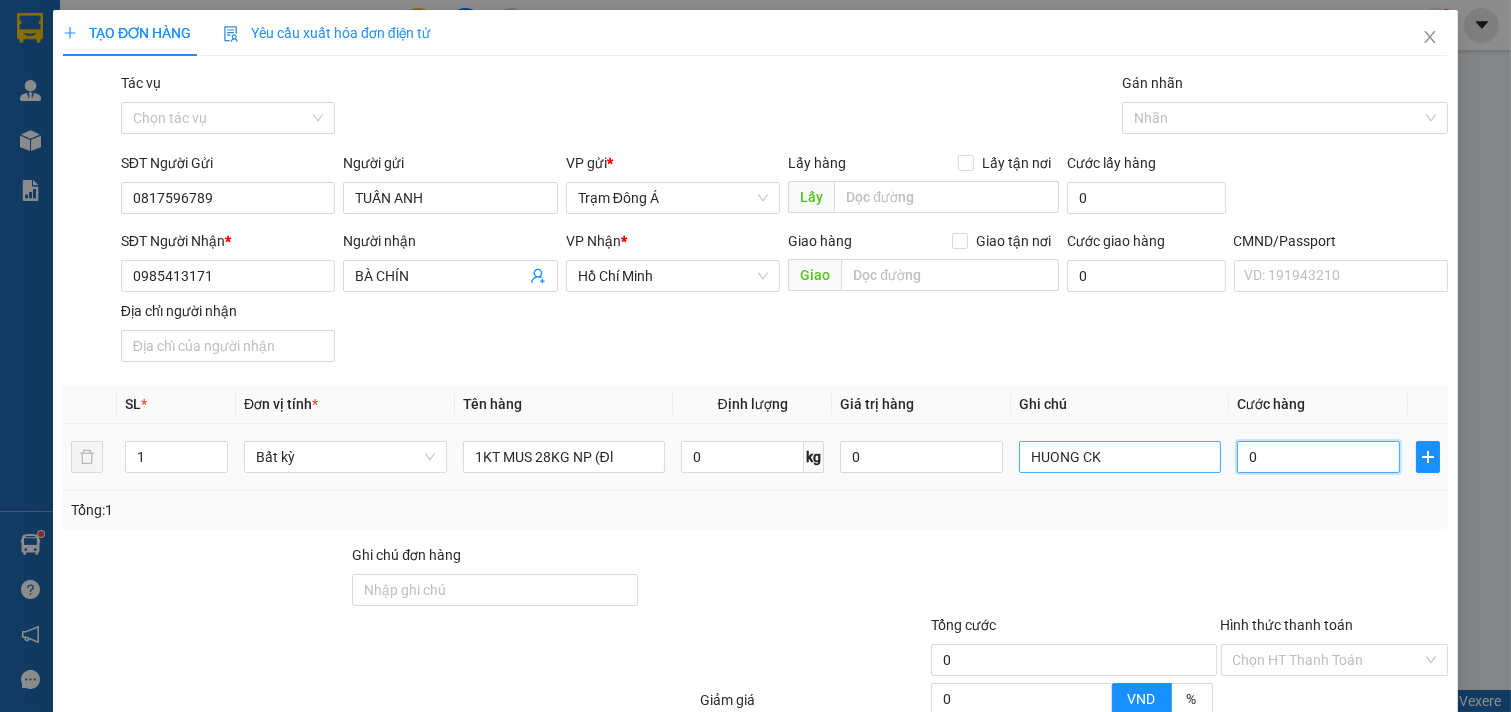 type on "5" 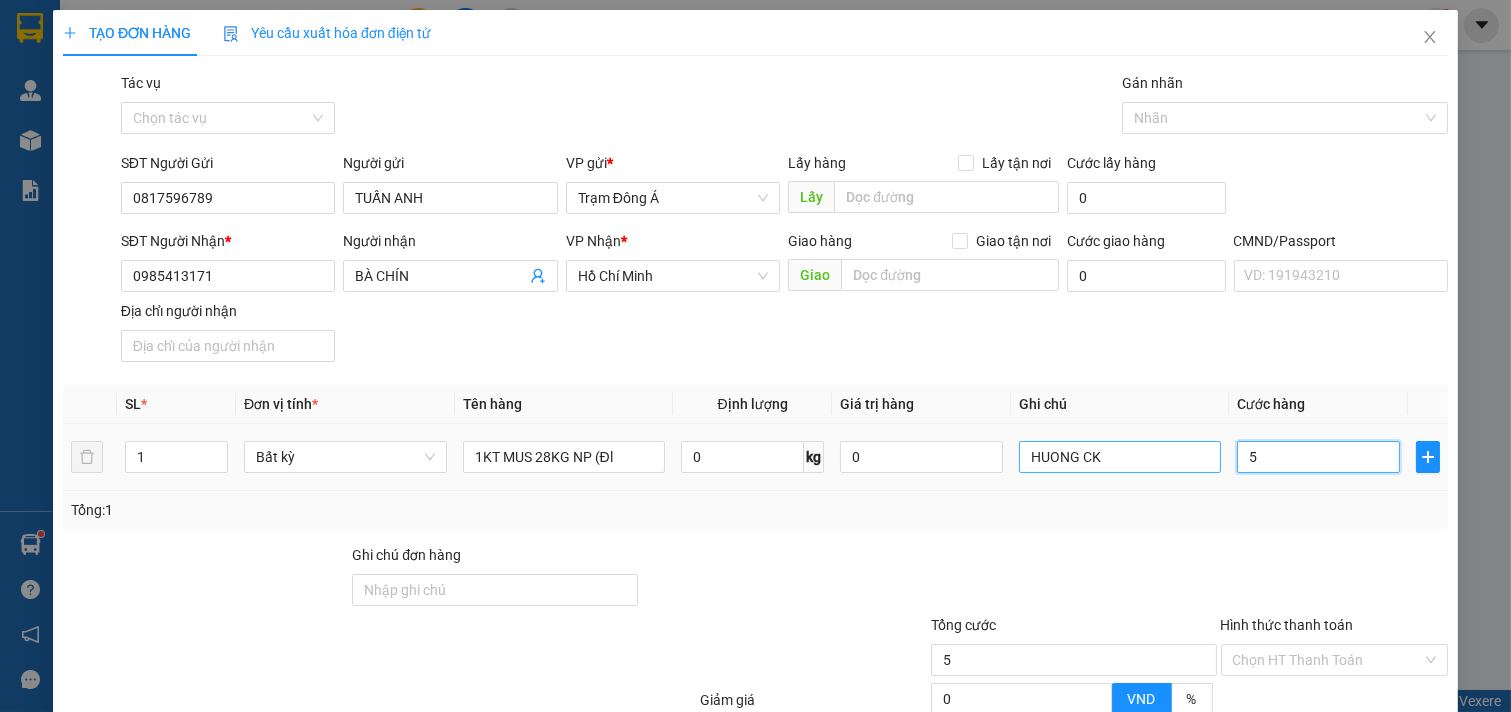 type on "50" 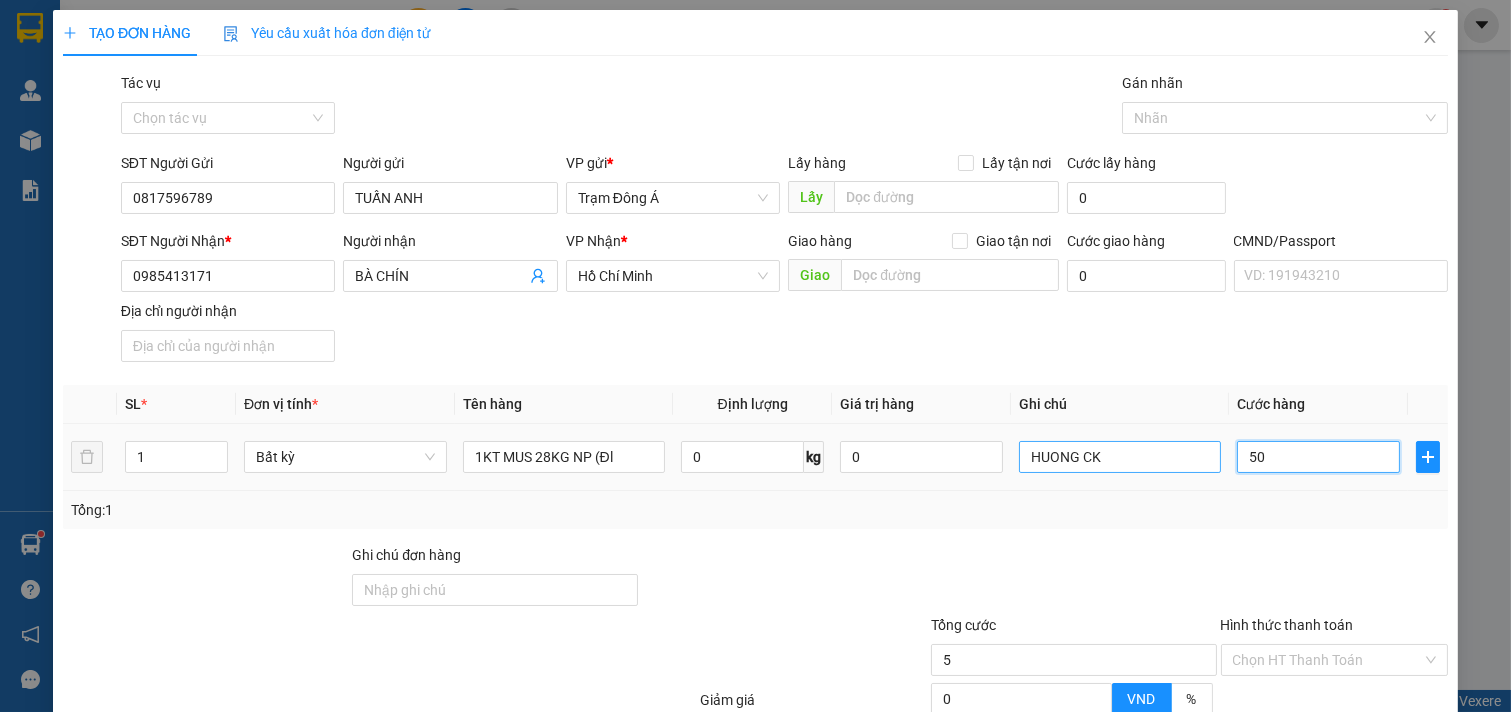 type on "50" 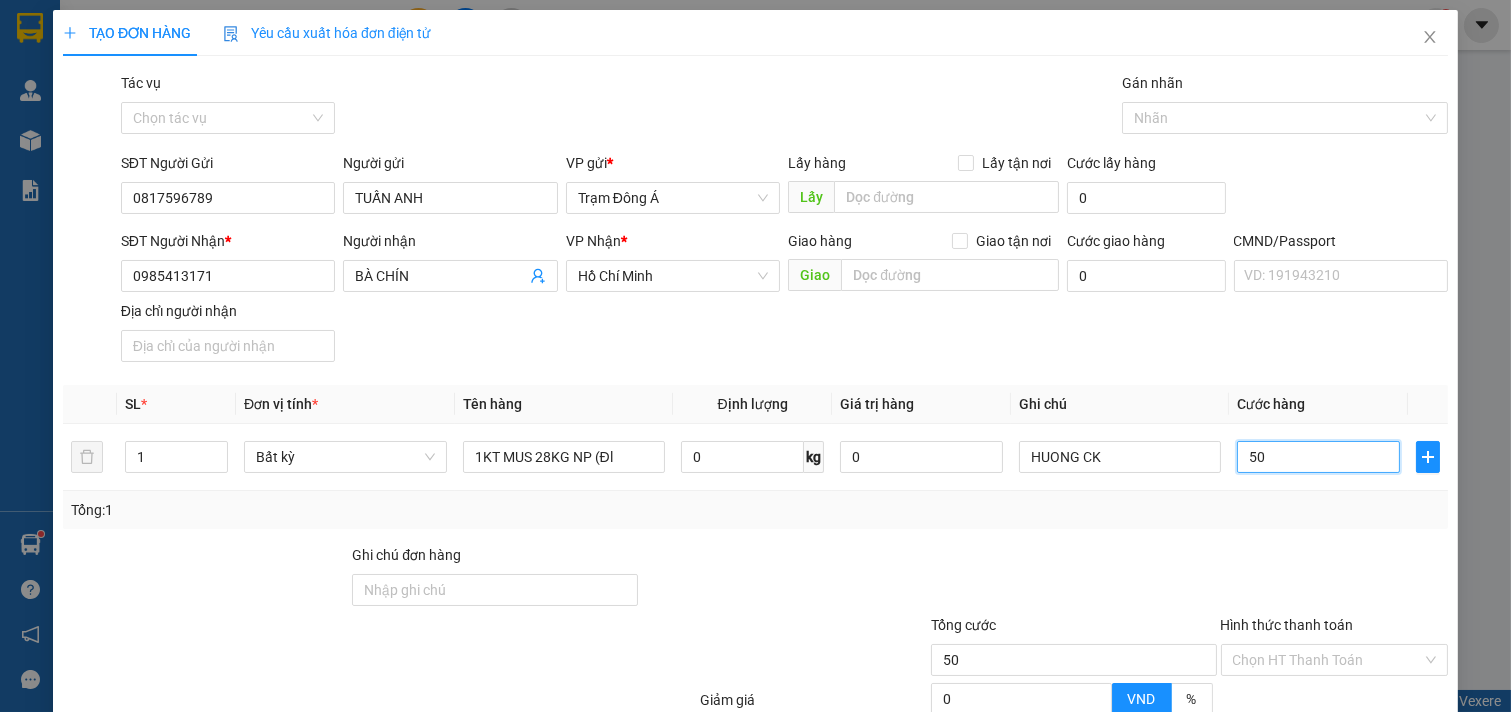 scroll, scrollTop: 200, scrollLeft: 0, axis: vertical 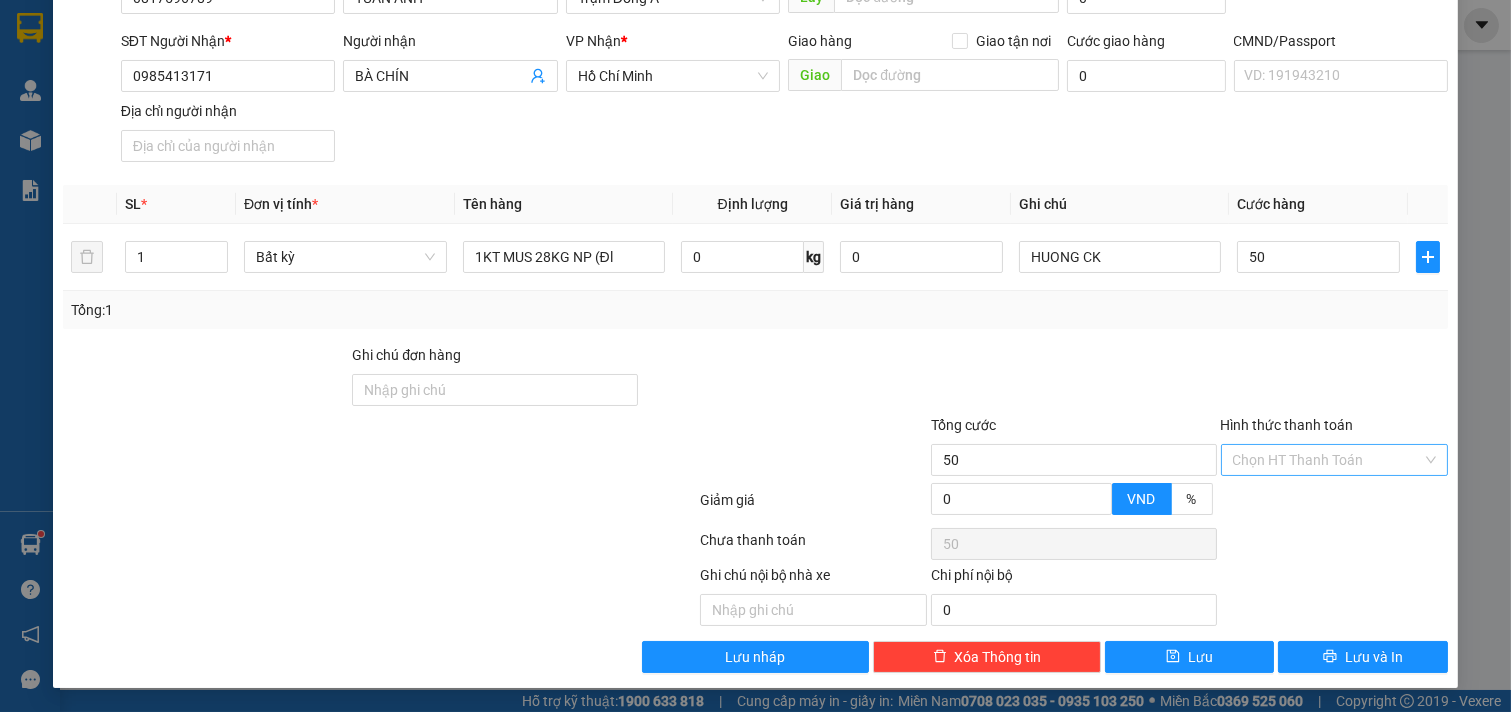 type on "50.000" 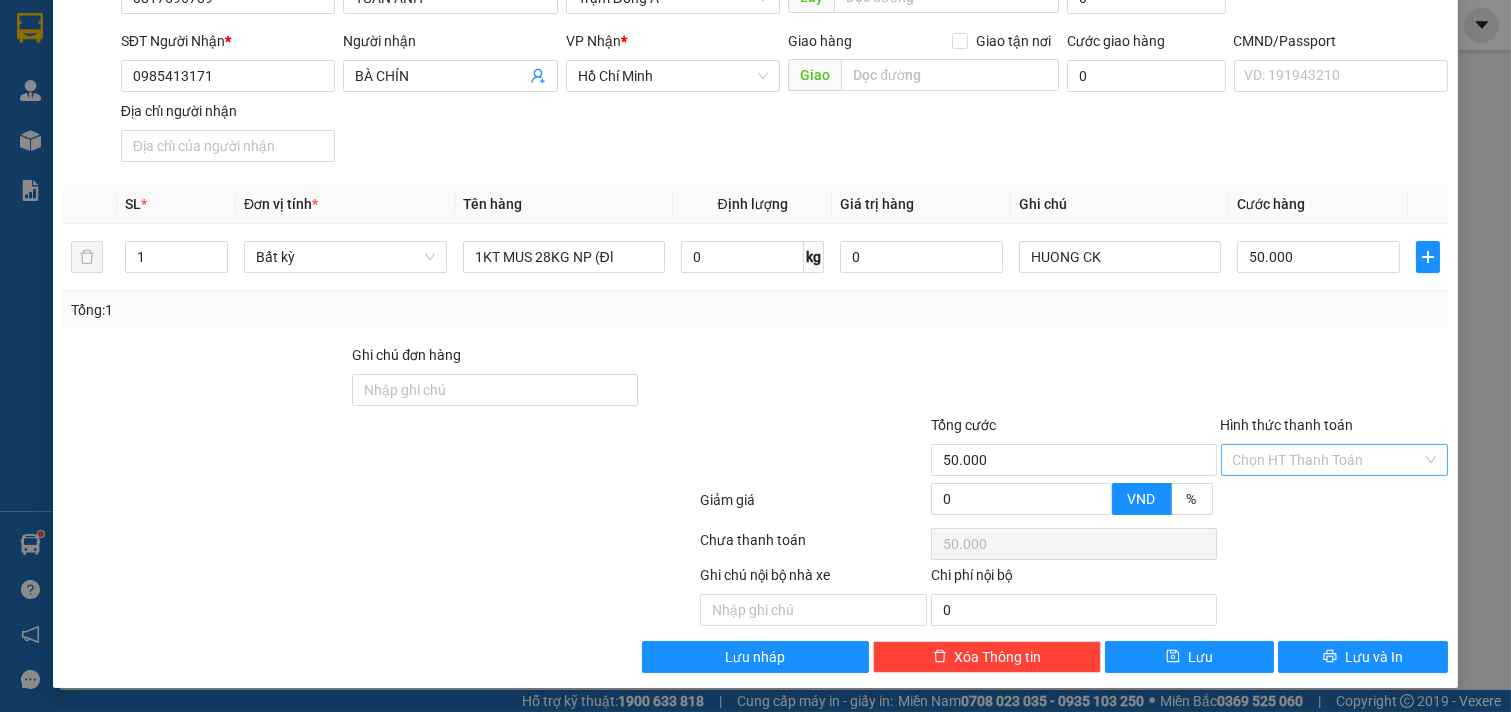 click on "Hình thức thanh toán" at bounding box center [1328, 460] 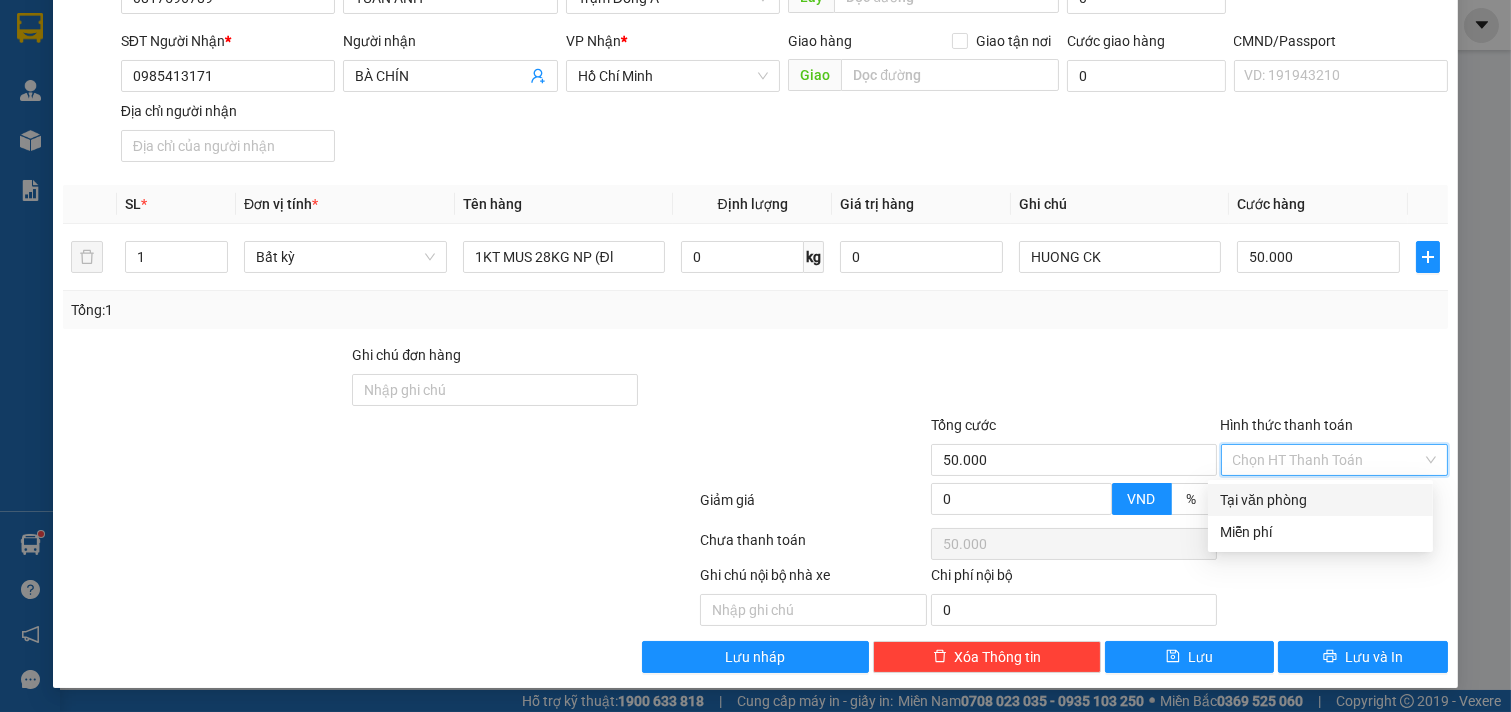 click on "Tại văn phòng" at bounding box center (1320, 500) 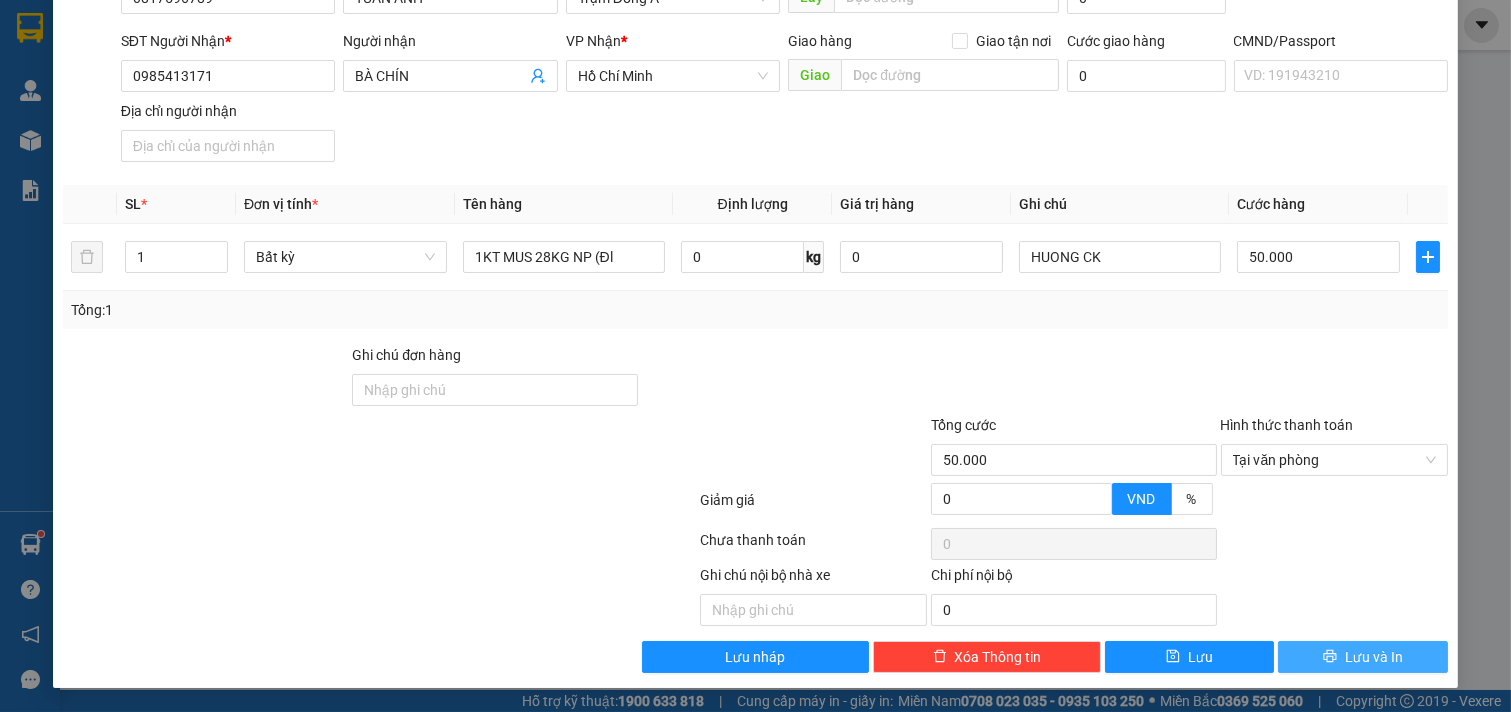 click on "Lưu và In" at bounding box center [1374, 657] 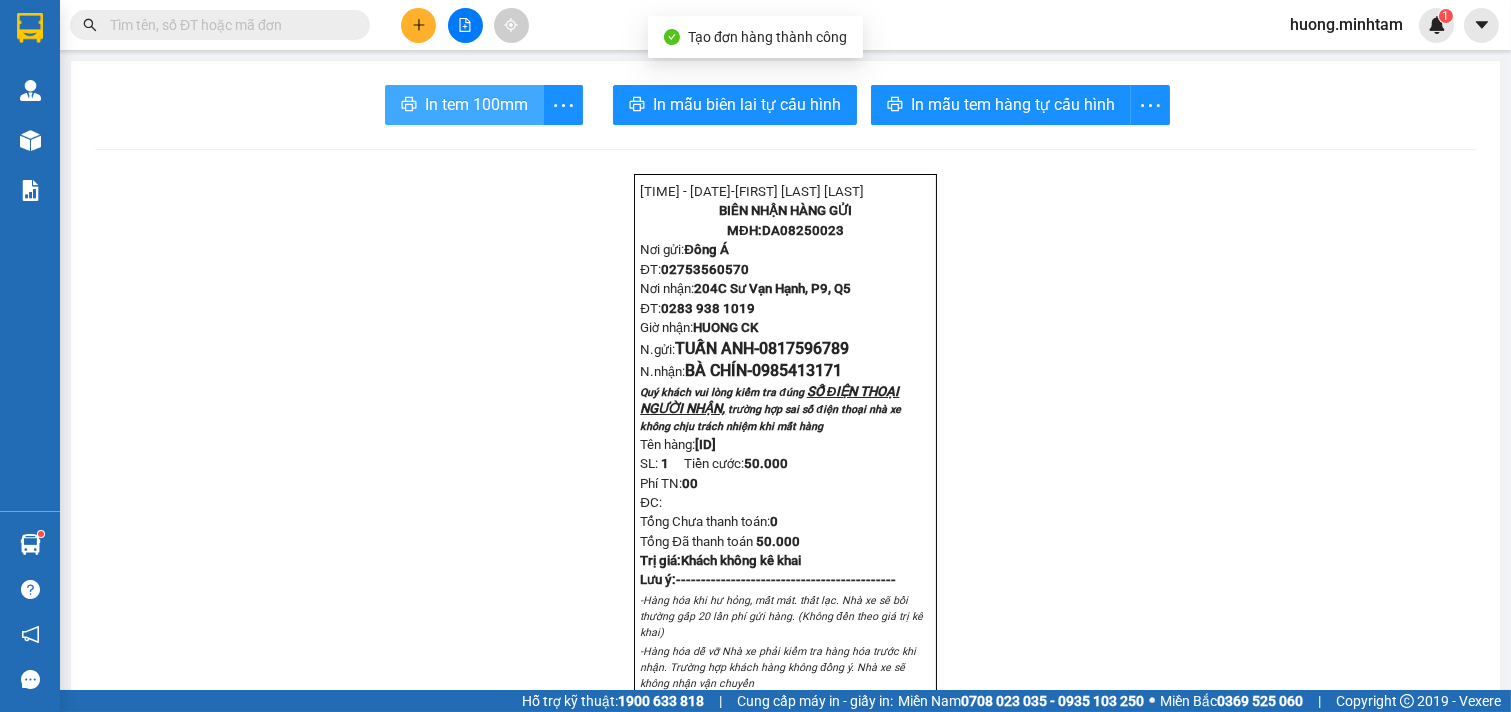 drag, startPoint x: 452, startPoint y: 96, endPoint x: 463, endPoint y: 102, distance: 12.529964 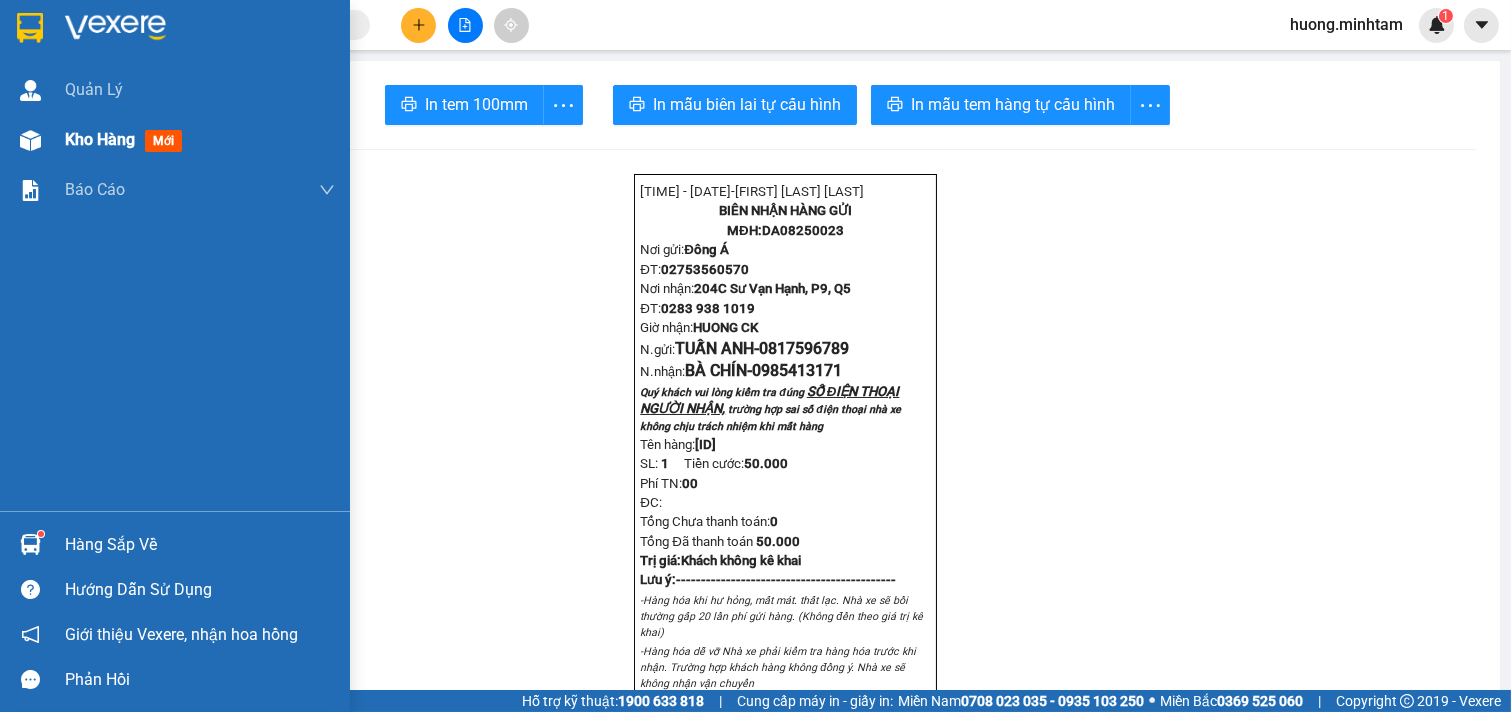 click on "Kho hàng" at bounding box center [100, 139] 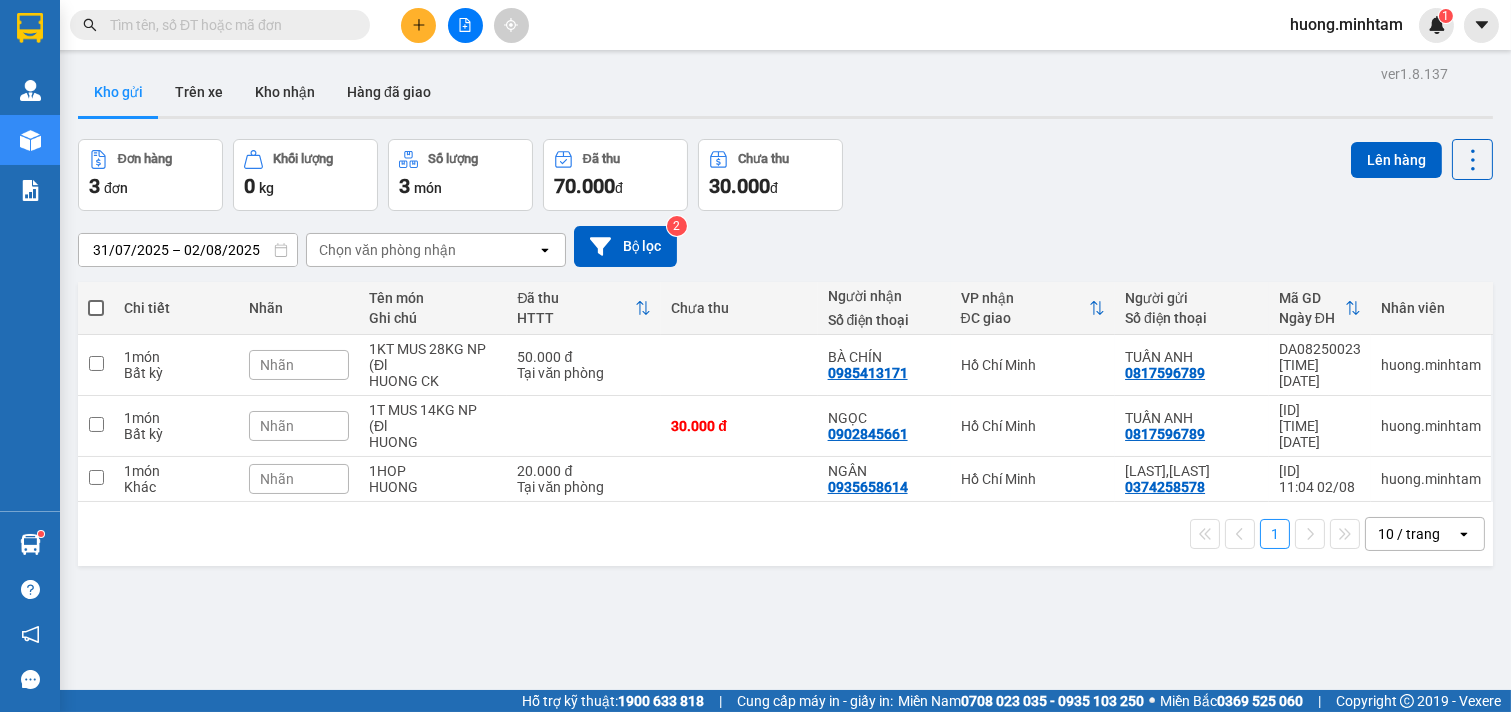 click at bounding box center (96, 308) 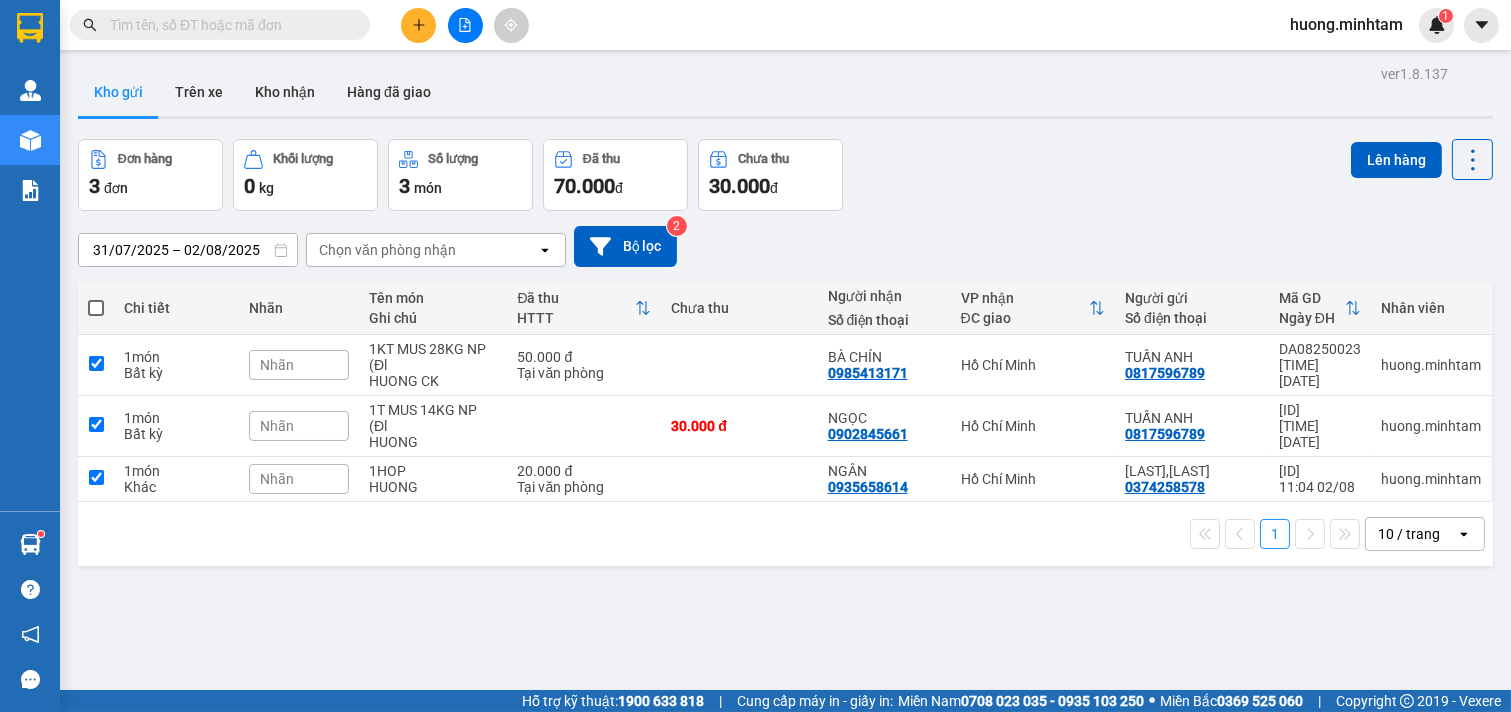 checkbox on "true" 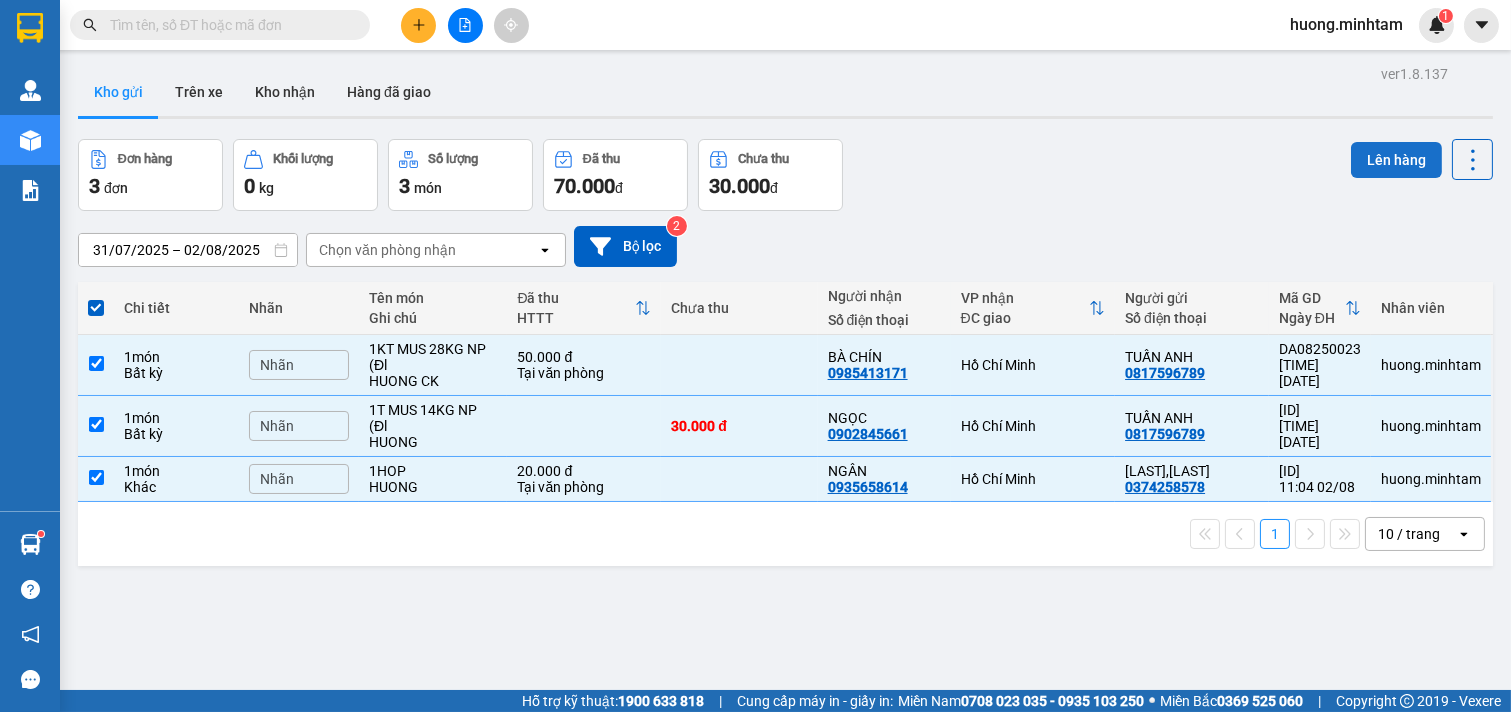 click on "Lên hàng" at bounding box center [1396, 160] 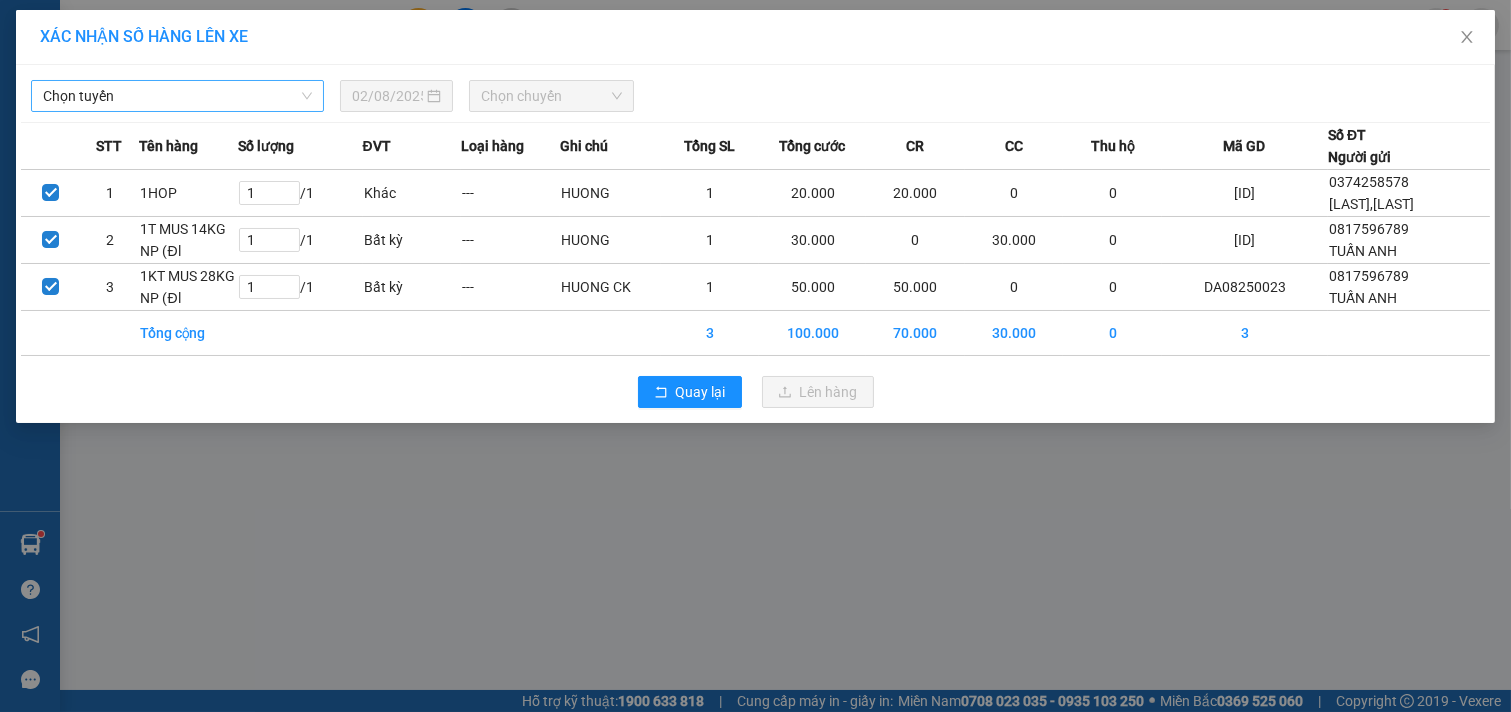click on "Chọn tuyến" at bounding box center [177, 96] 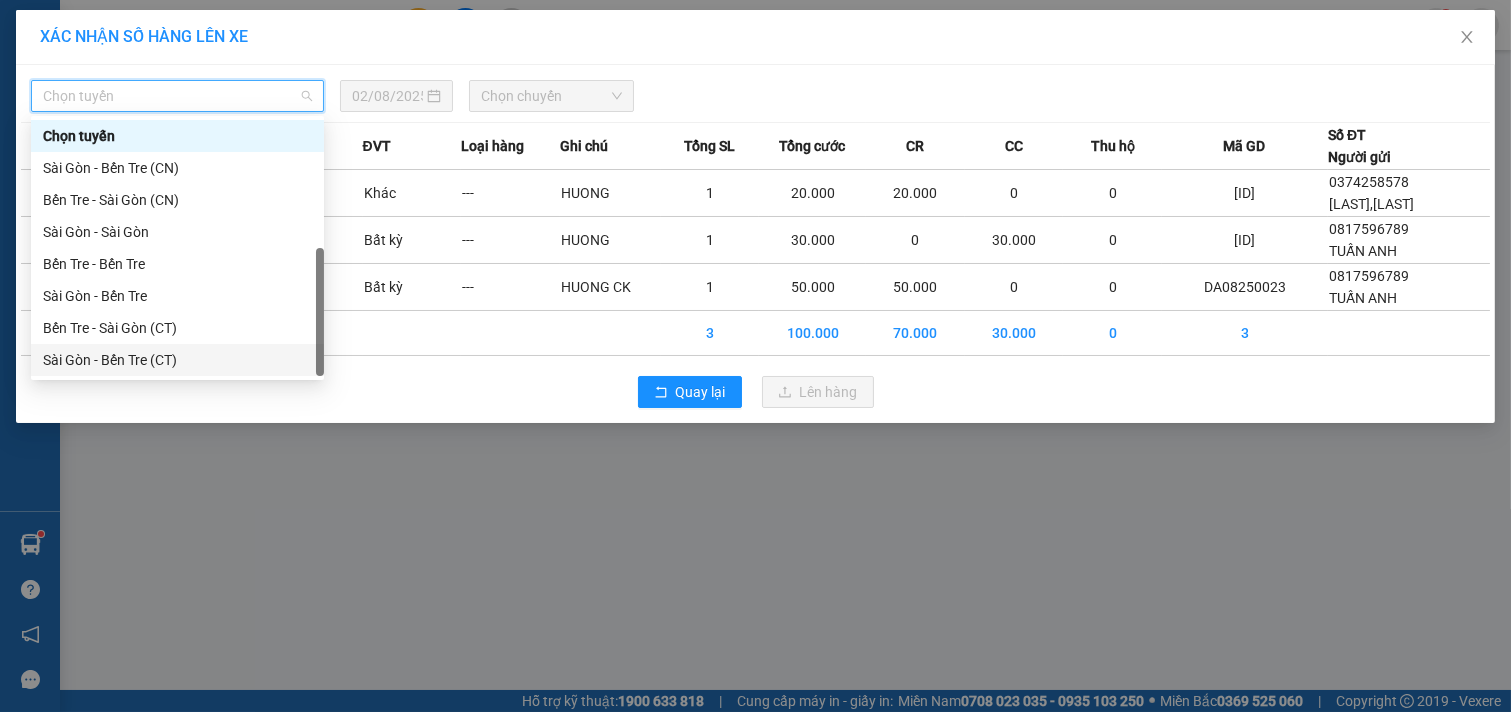 scroll, scrollTop: 32, scrollLeft: 0, axis: vertical 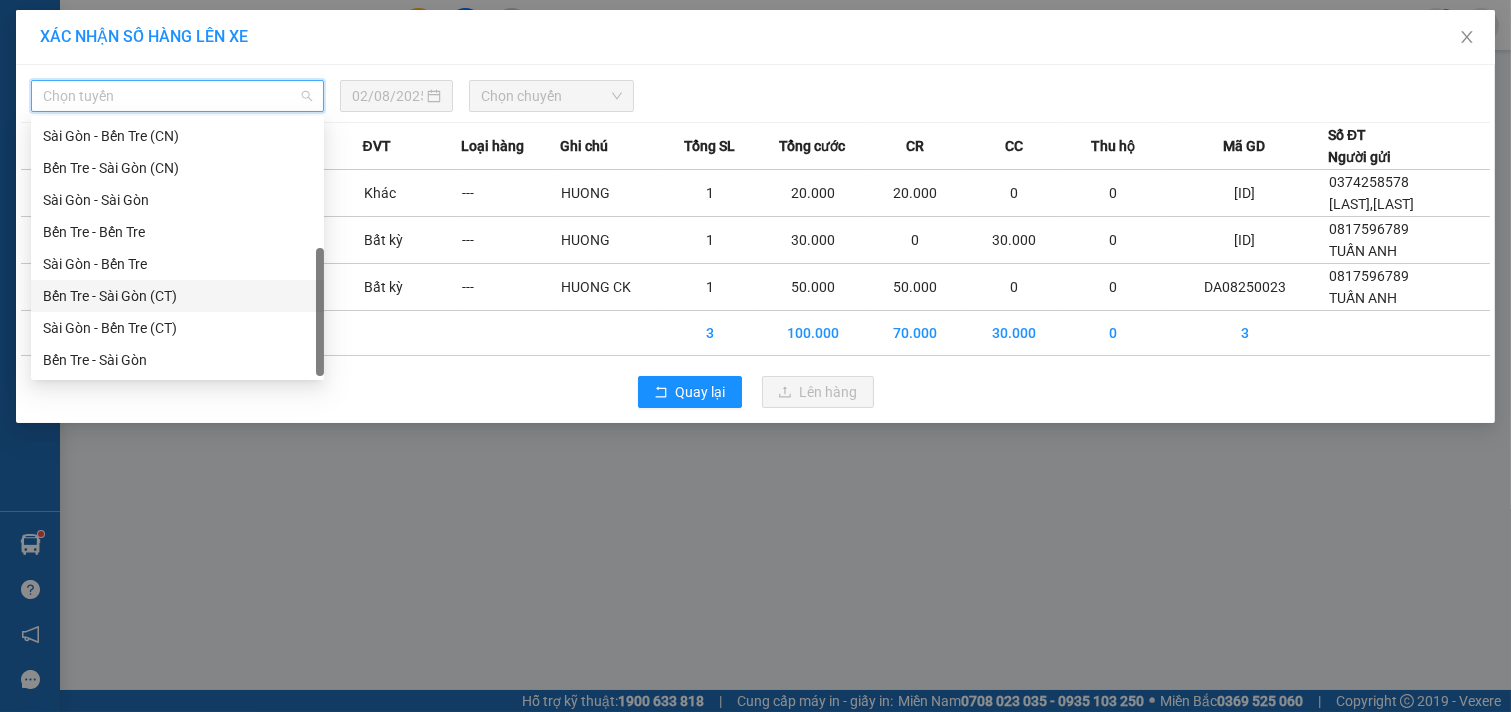 click on "Bến Tre - Sài Gòn (CT)" at bounding box center [177, 296] 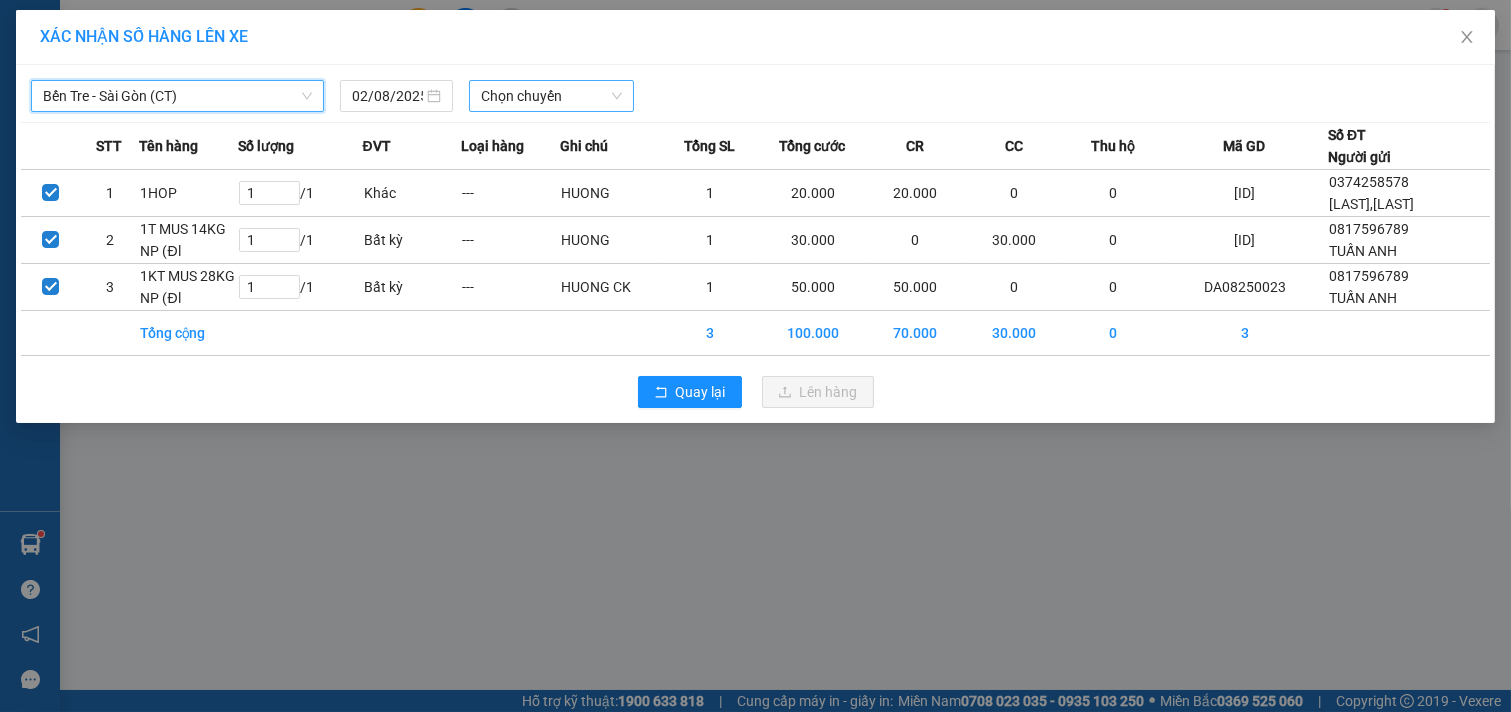 click on "Chọn chuyến" at bounding box center [551, 96] 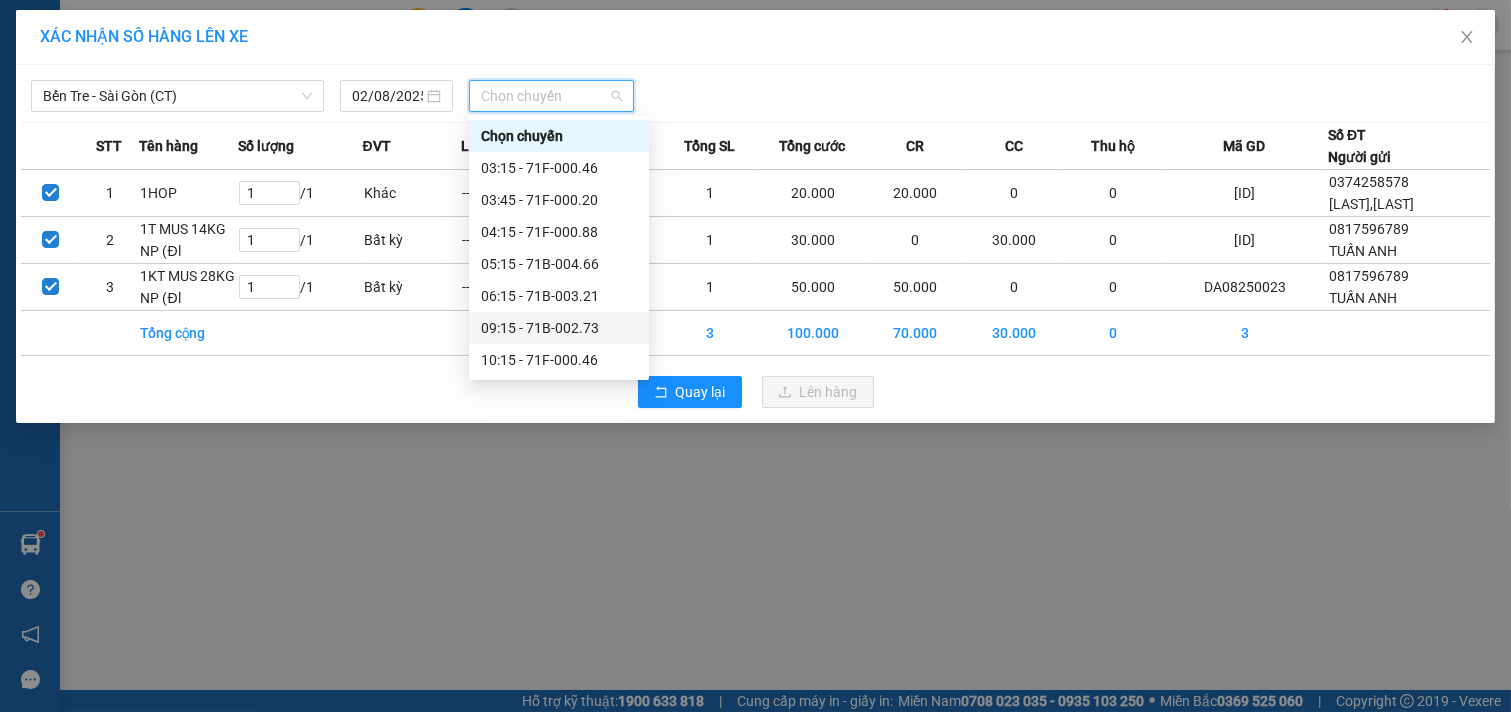 scroll, scrollTop: 160, scrollLeft: 0, axis: vertical 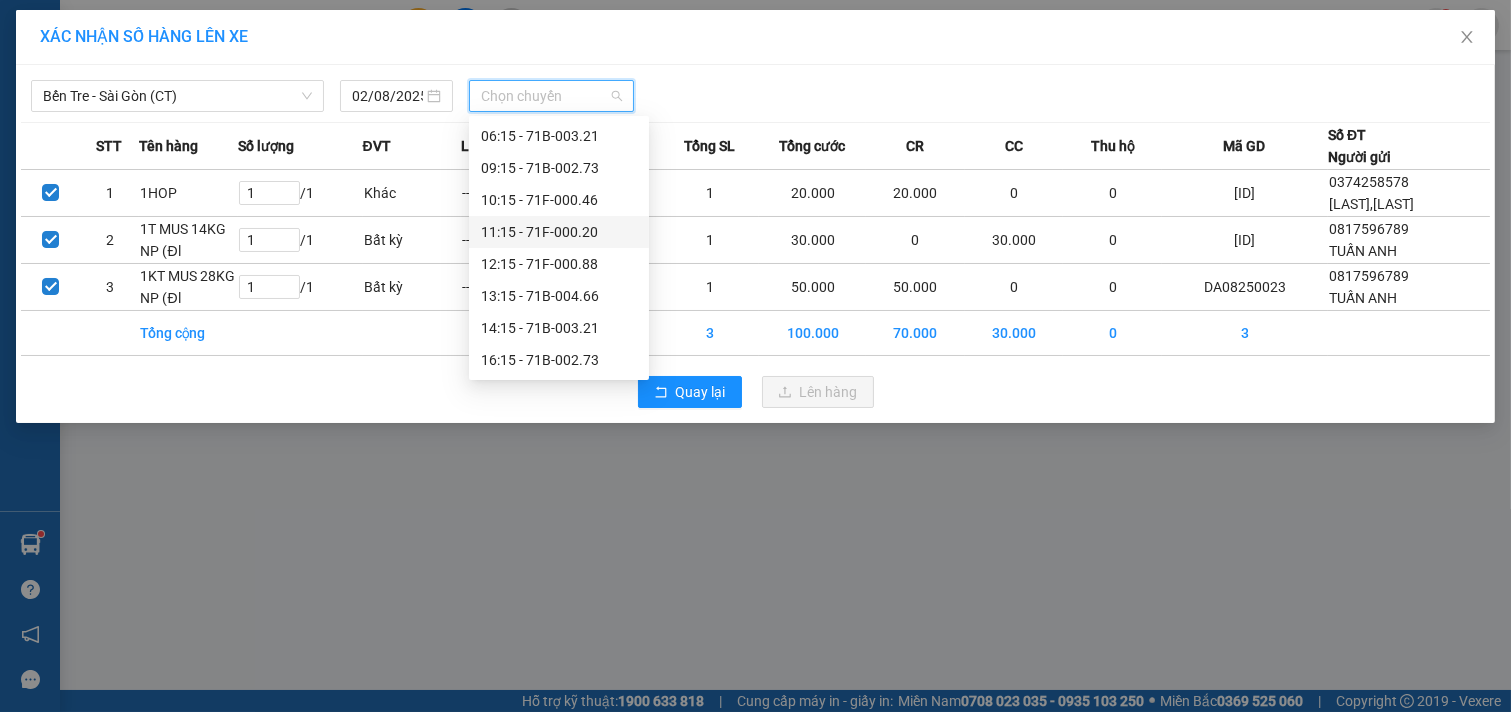 click on "[TIME] - [ID]" at bounding box center [559, 232] 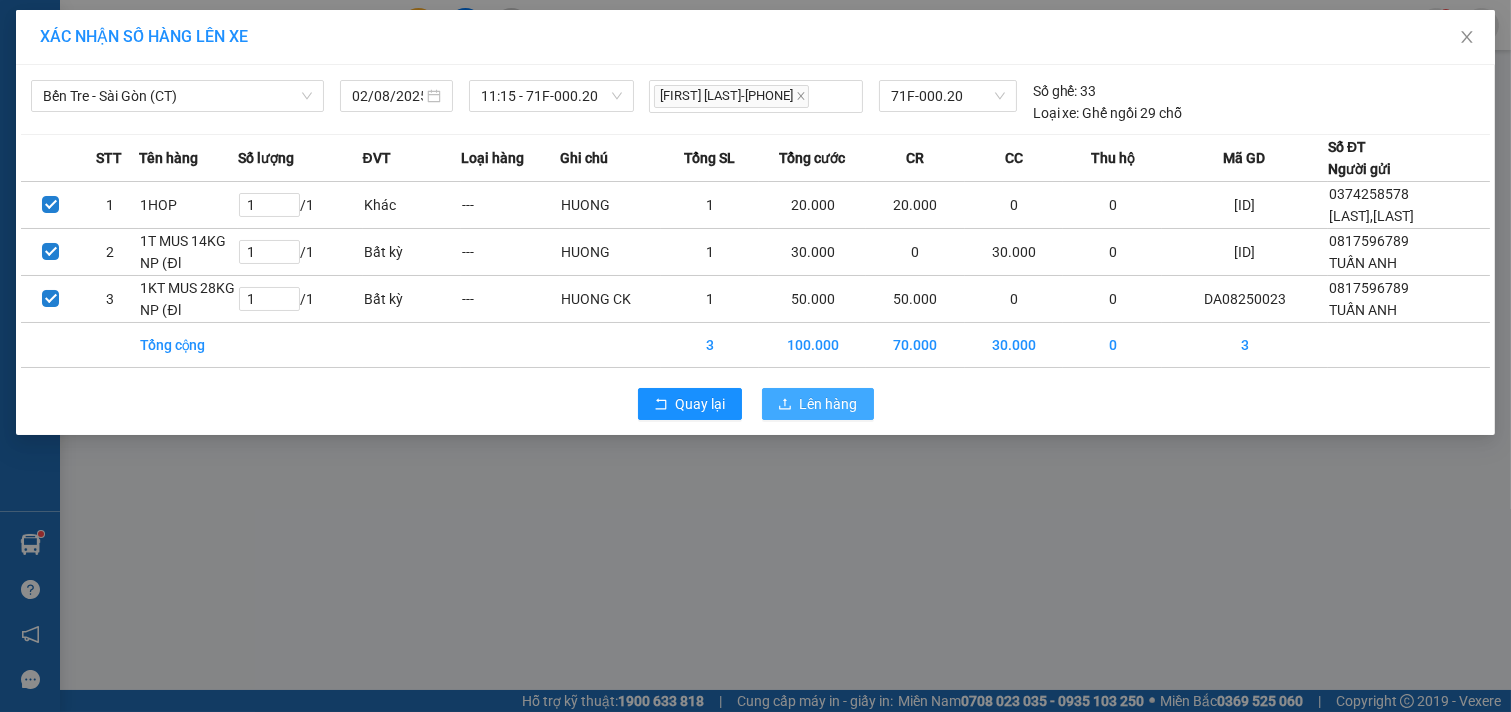 click on "Lên hàng" at bounding box center [829, 404] 